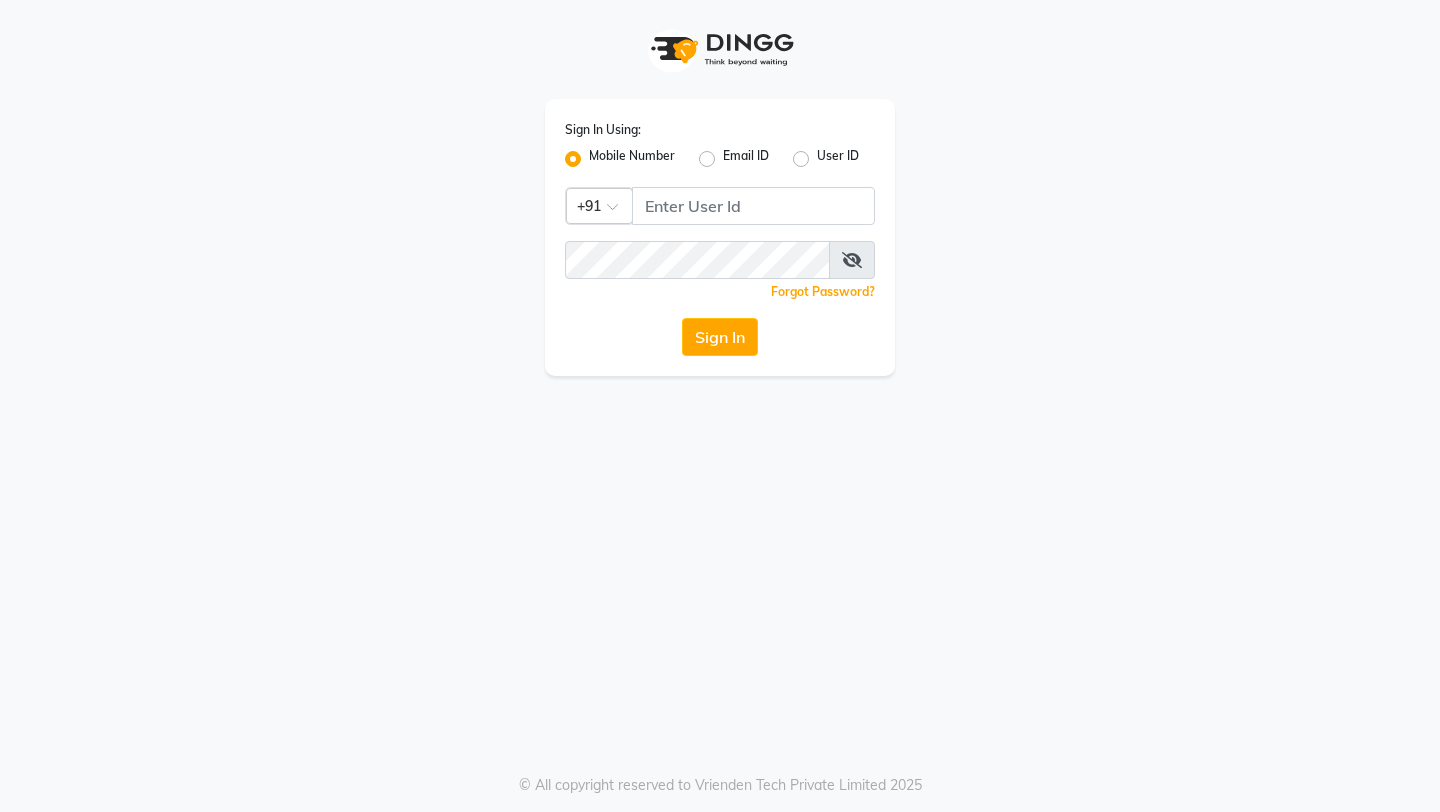 scroll, scrollTop: 0, scrollLeft: 0, axis: both 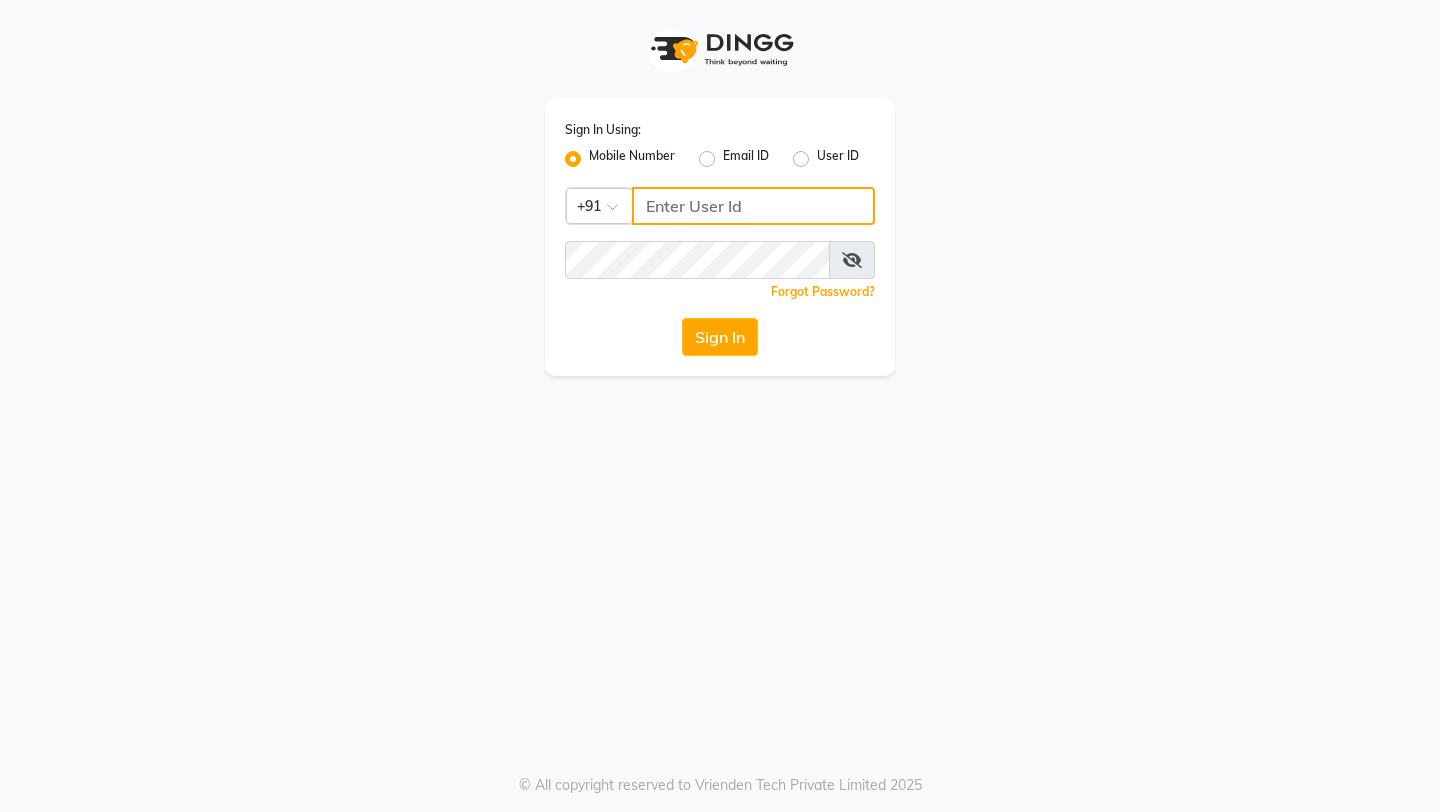 click 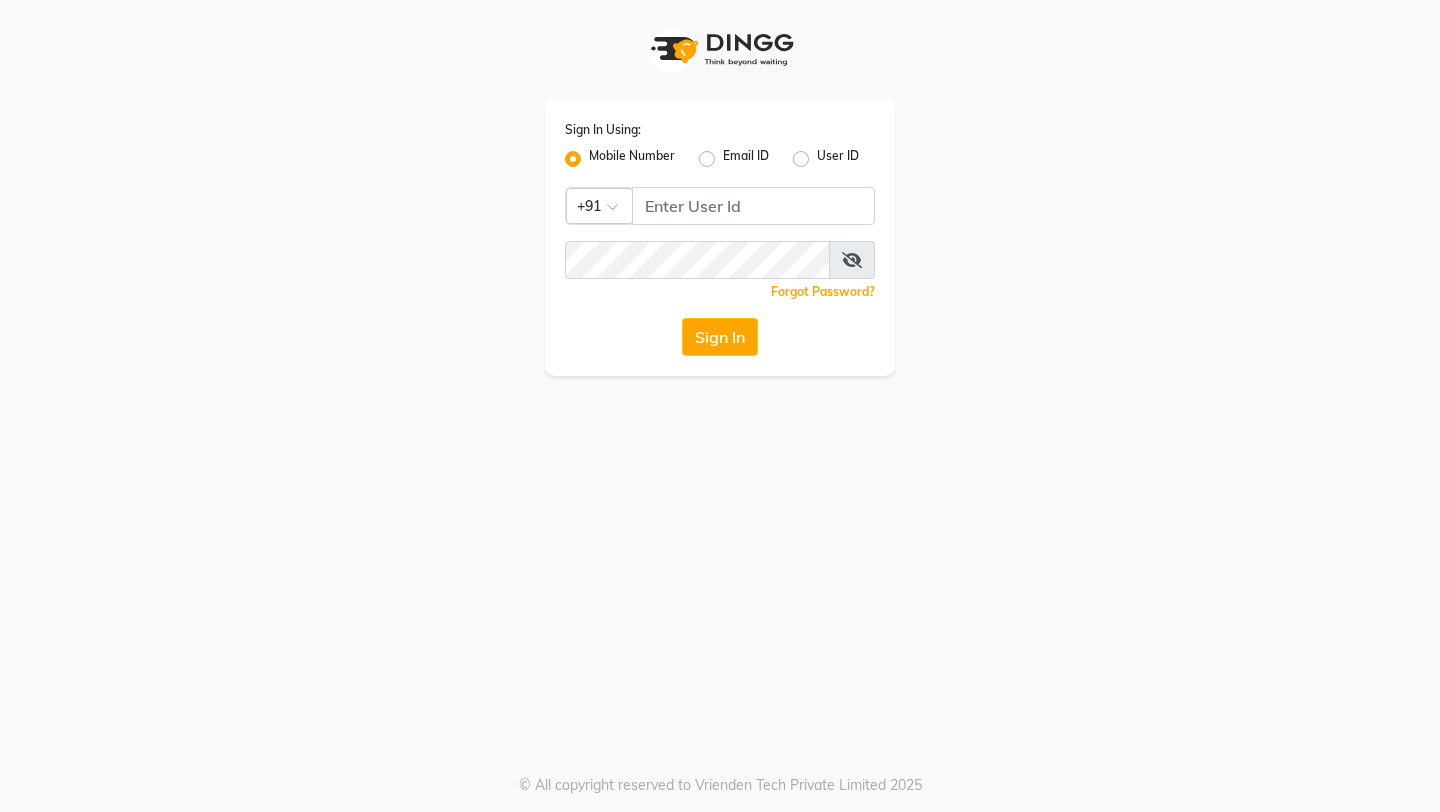 click on "Sign In Using: Mobile Number Email ID User ID Country Code × +91  Remember me Forgot Password?  Sign In" 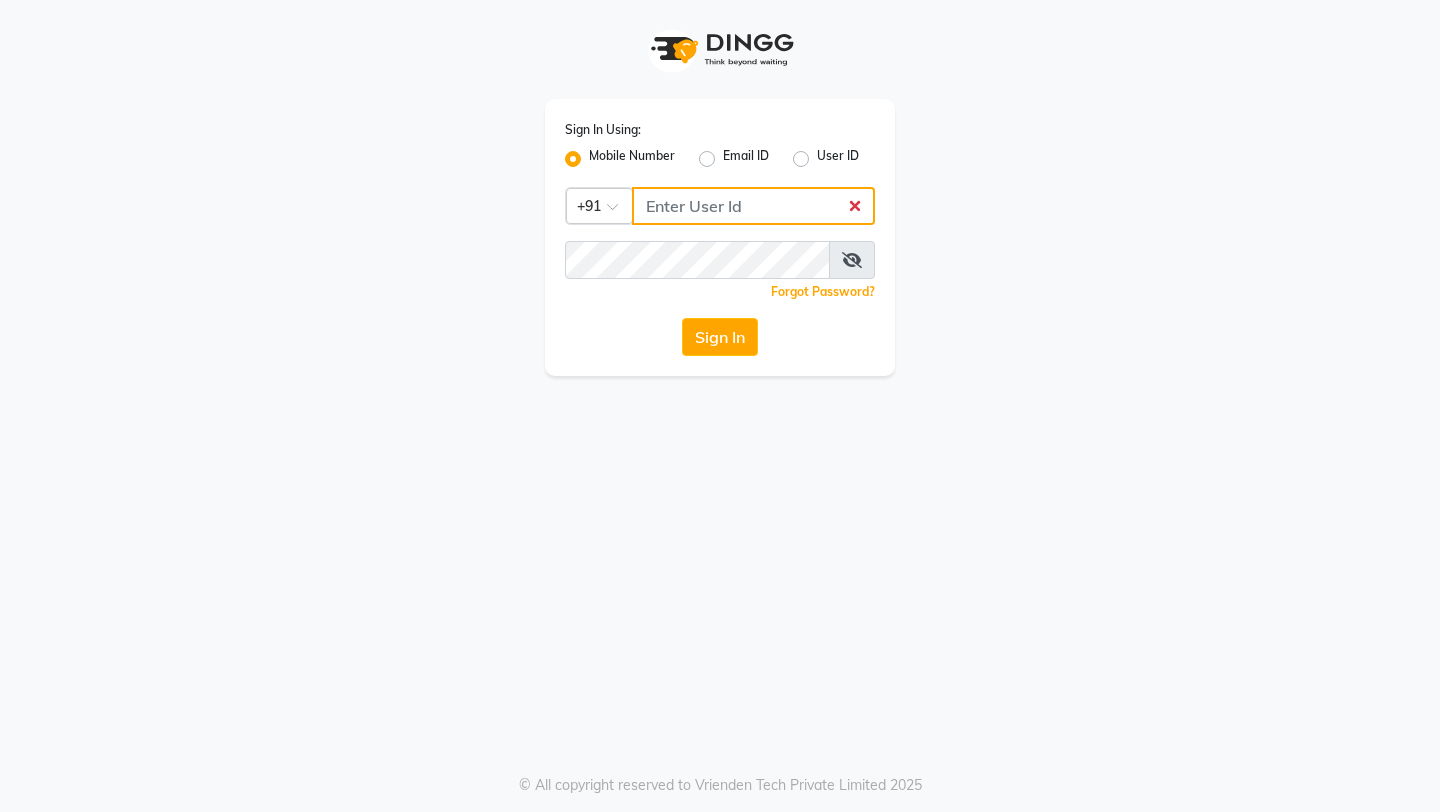 click 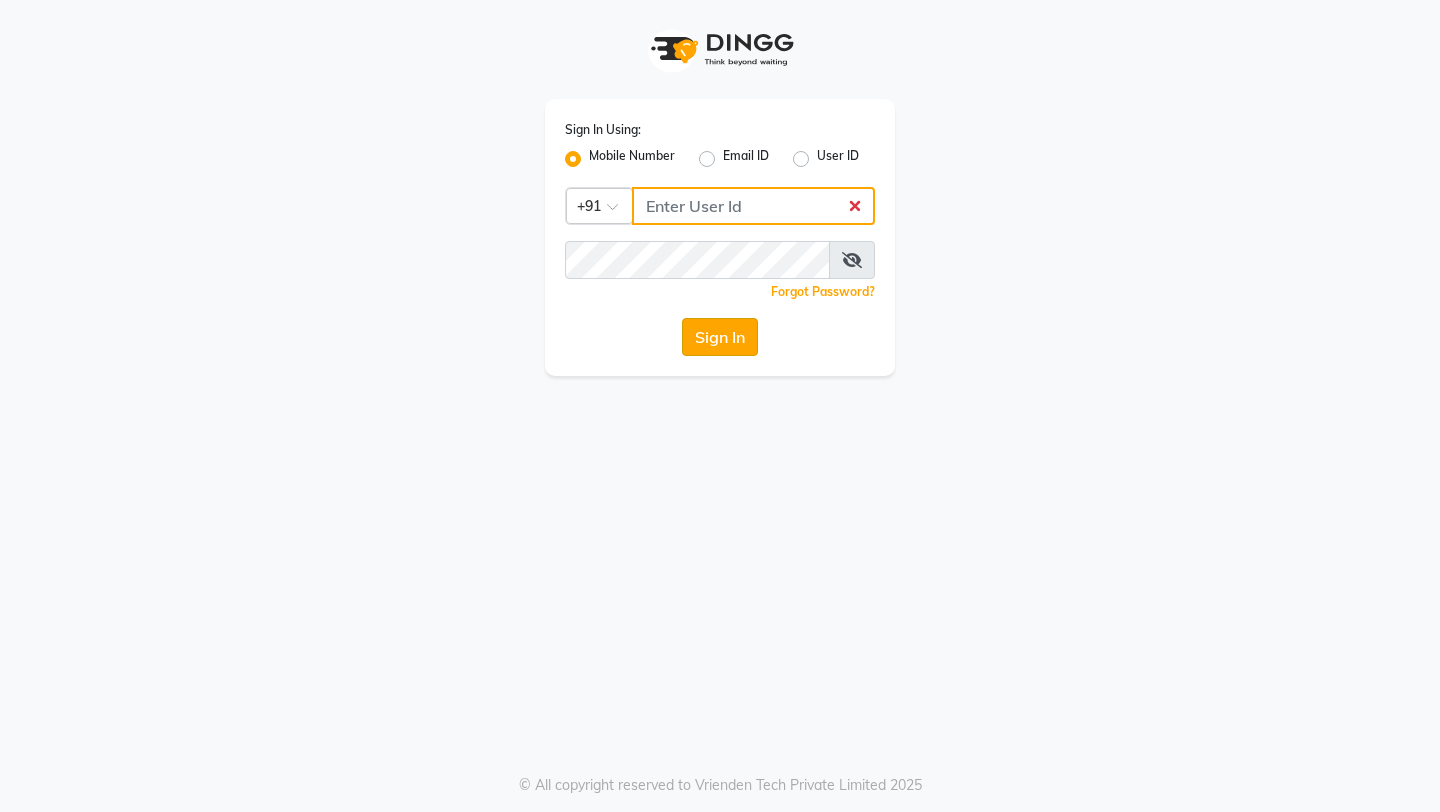 type on "[PHONE]" 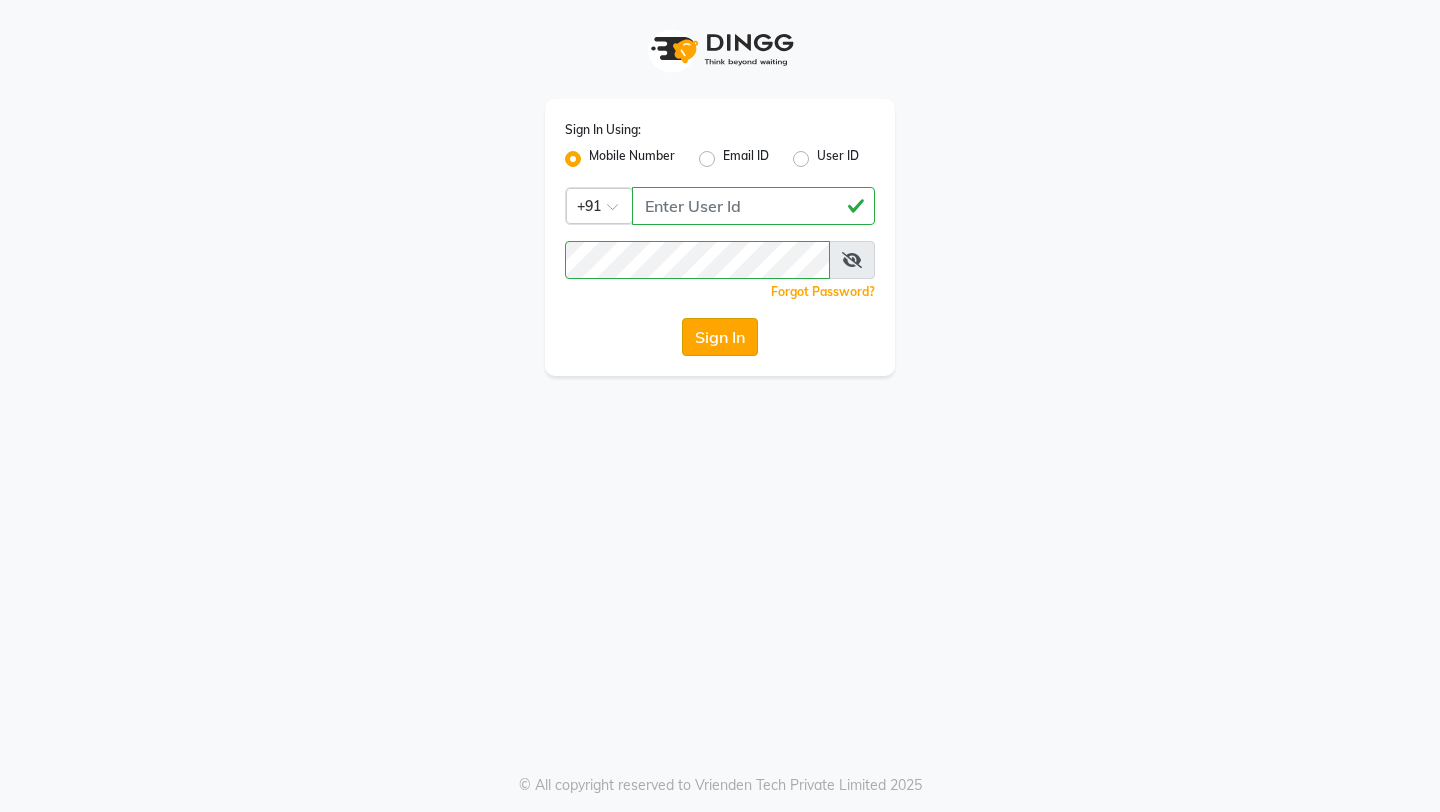click on "Sign In" 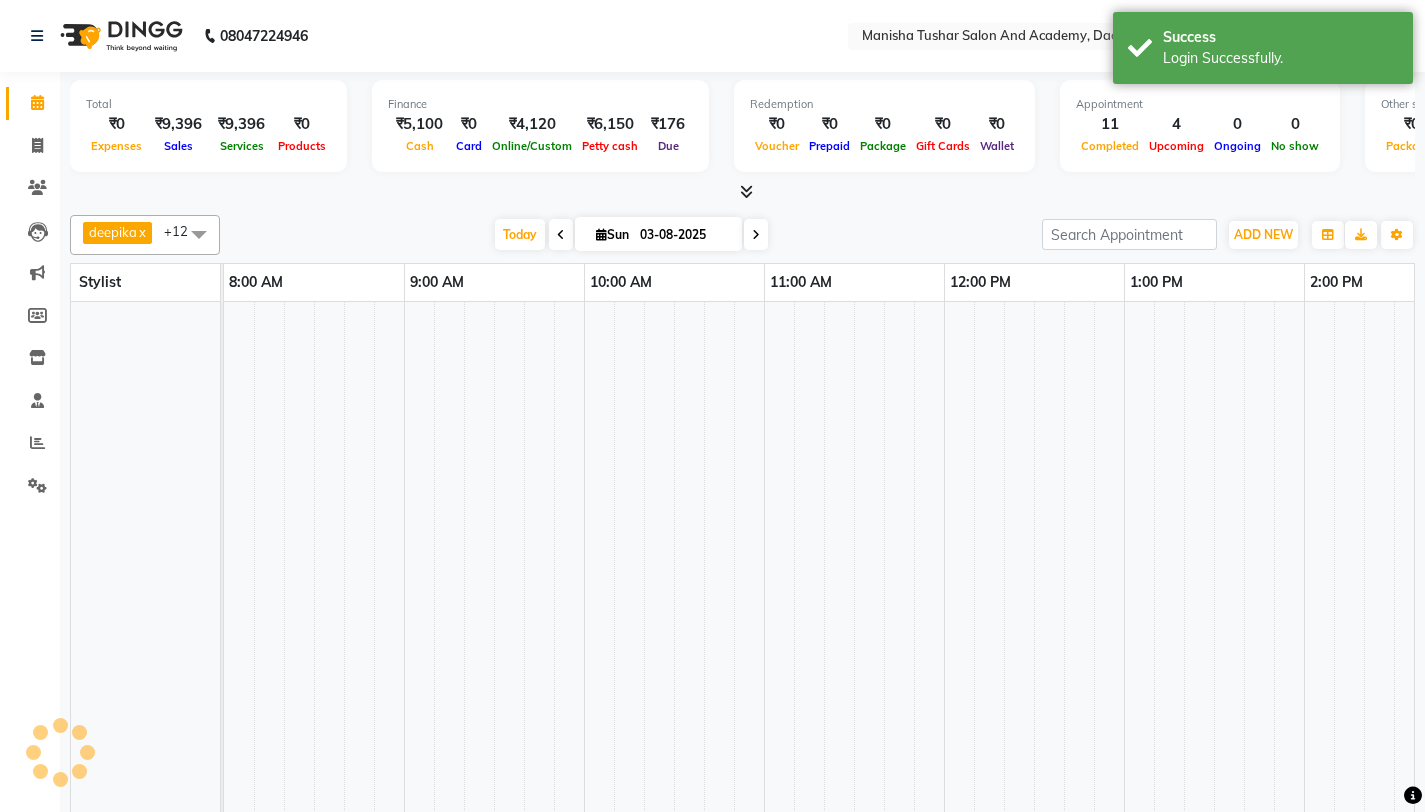 select on "en" 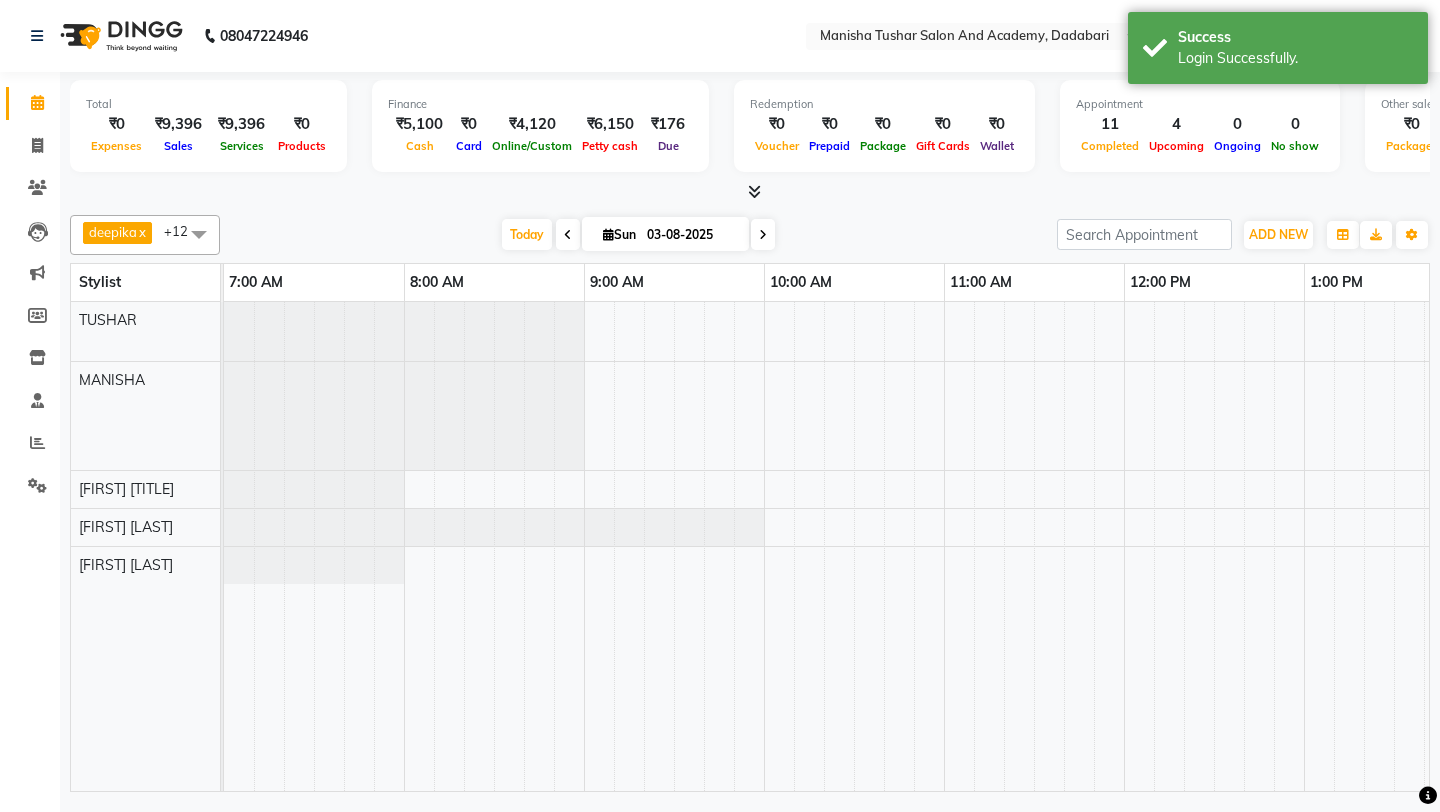 scroll, scrollTop: 0, scrollLeft: 0, axis: both 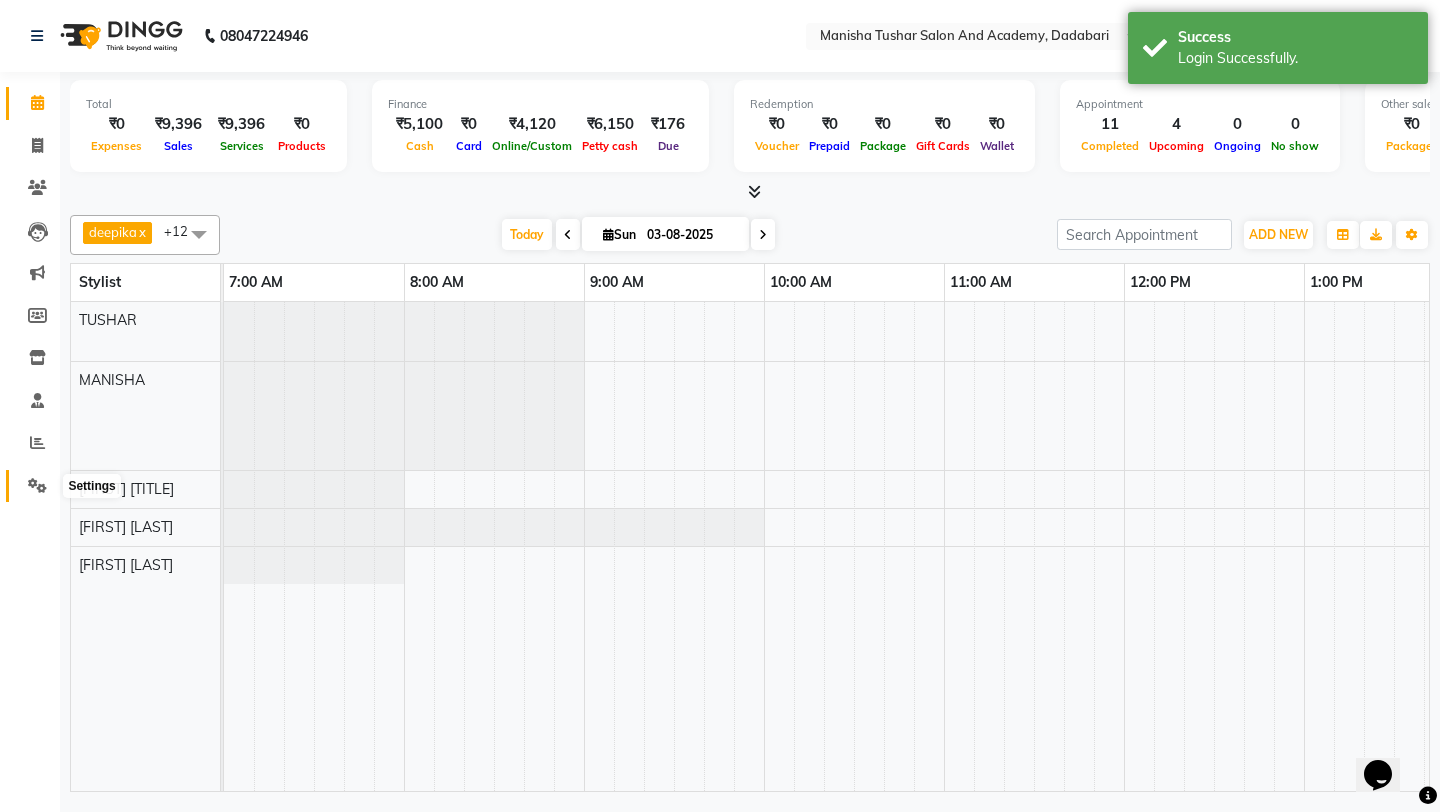 click 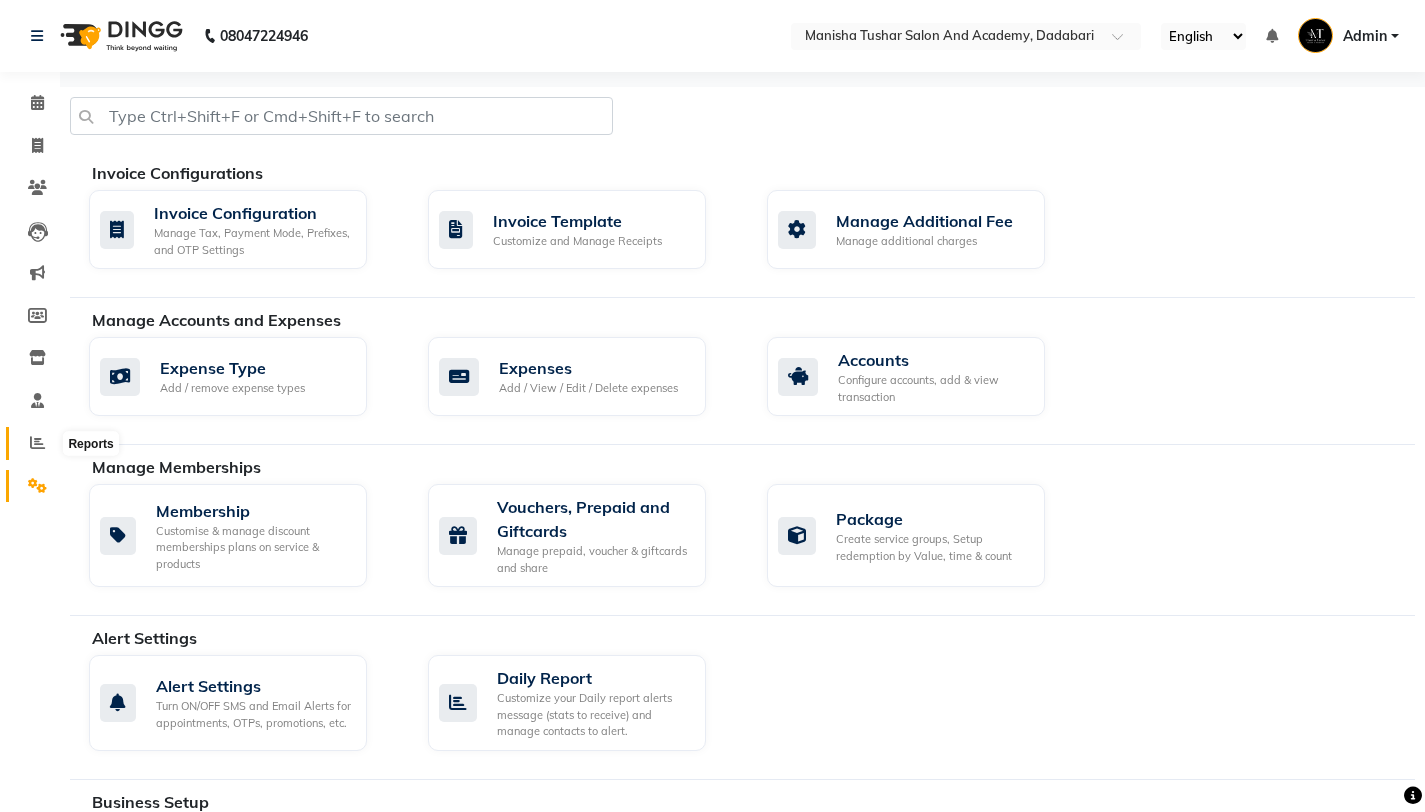 click 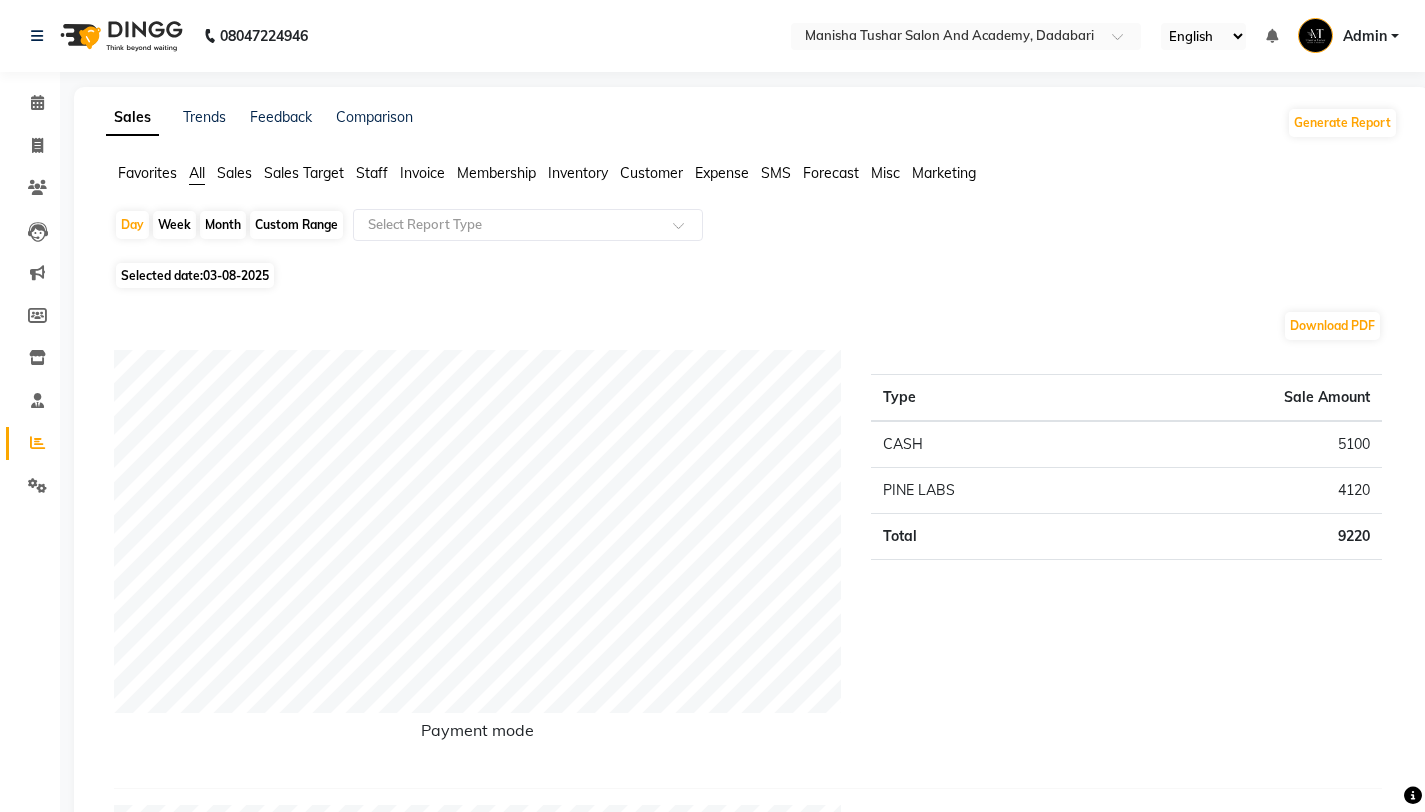 click on "Custom Range" 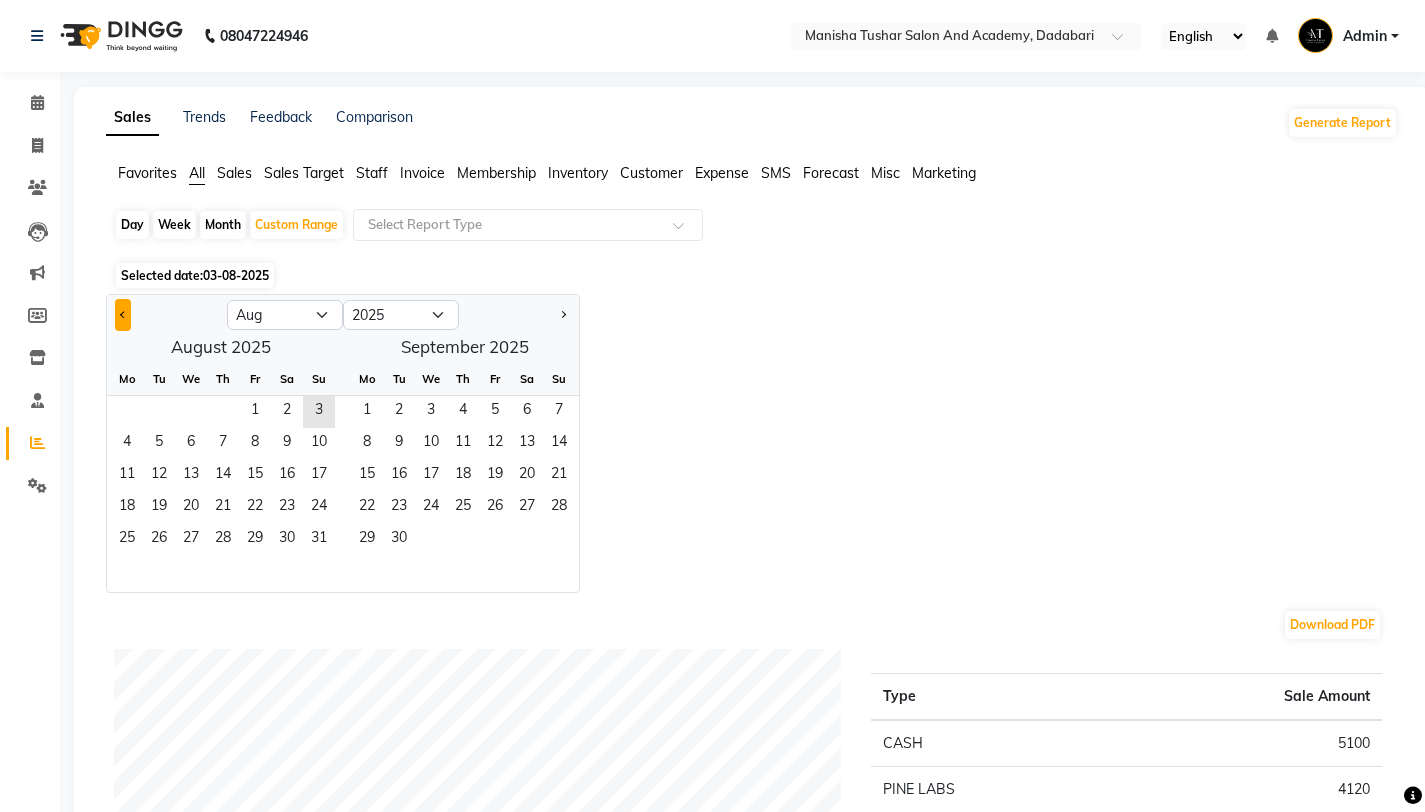 click 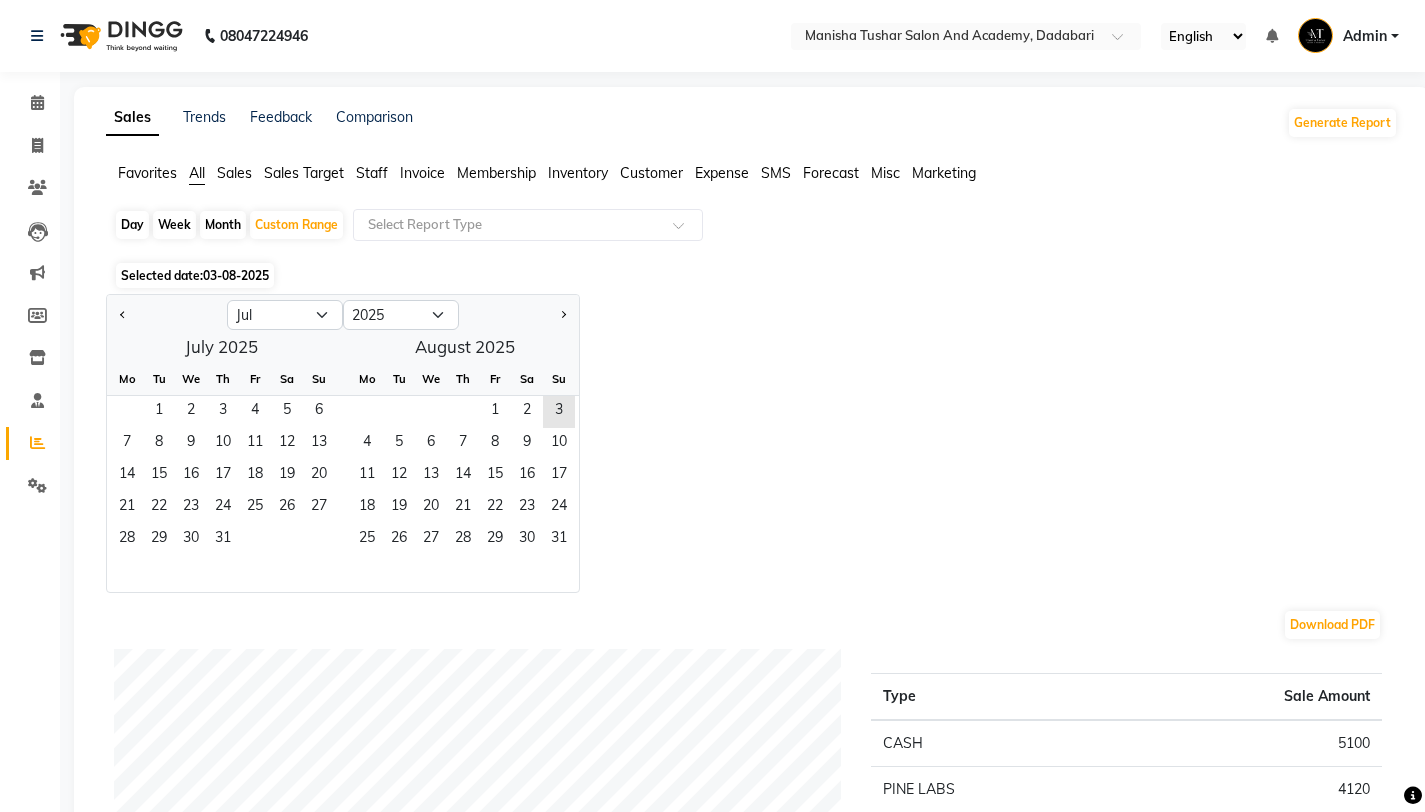 click on "Month" 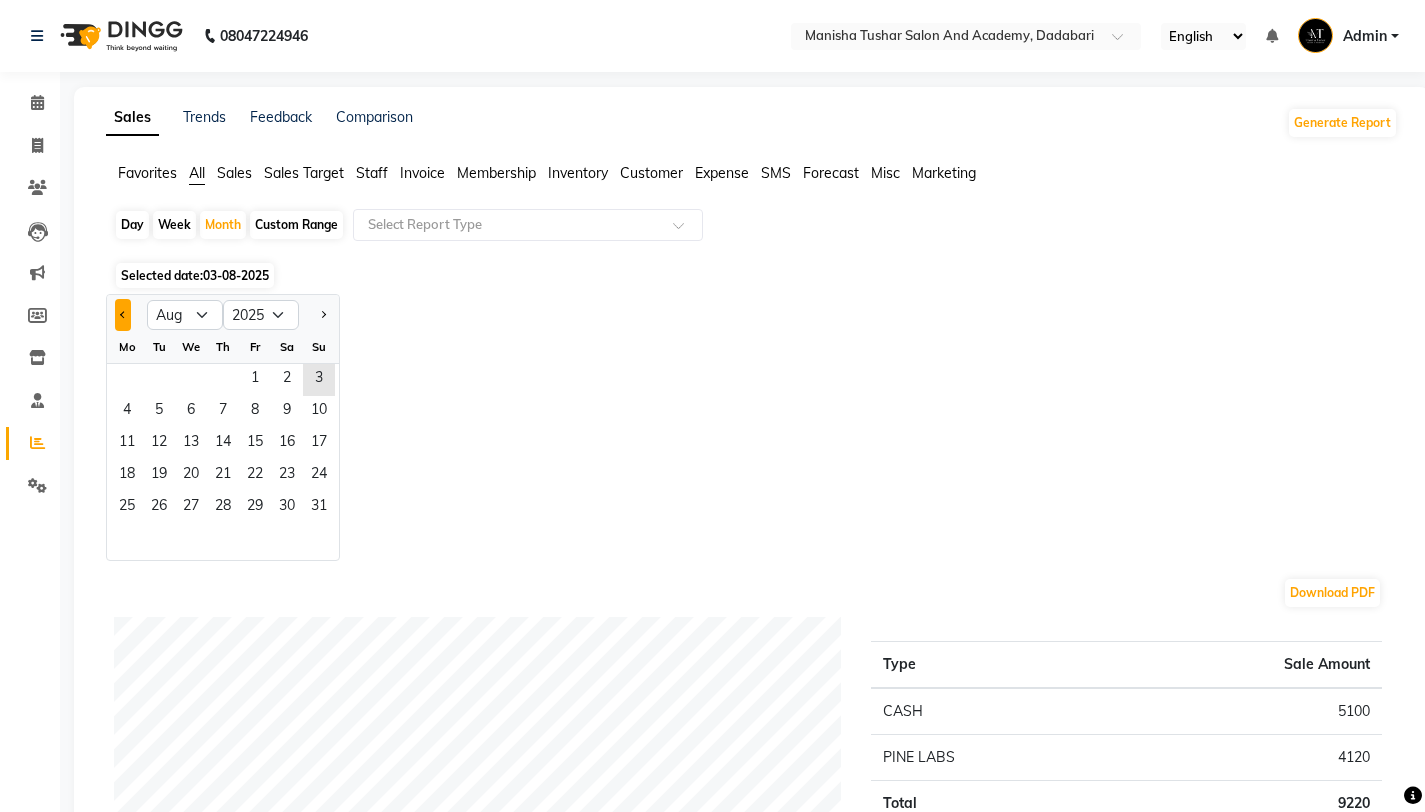 click 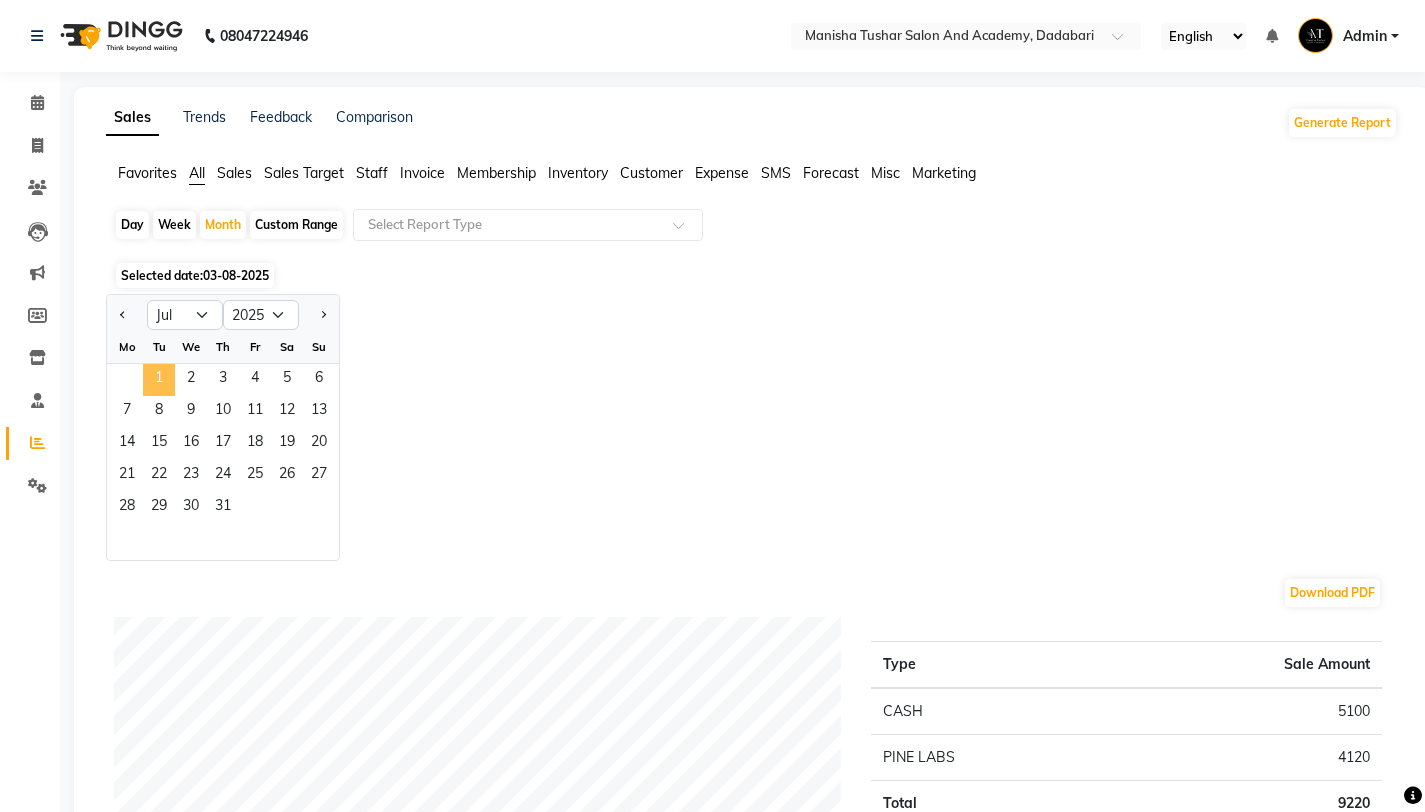 click on "1" 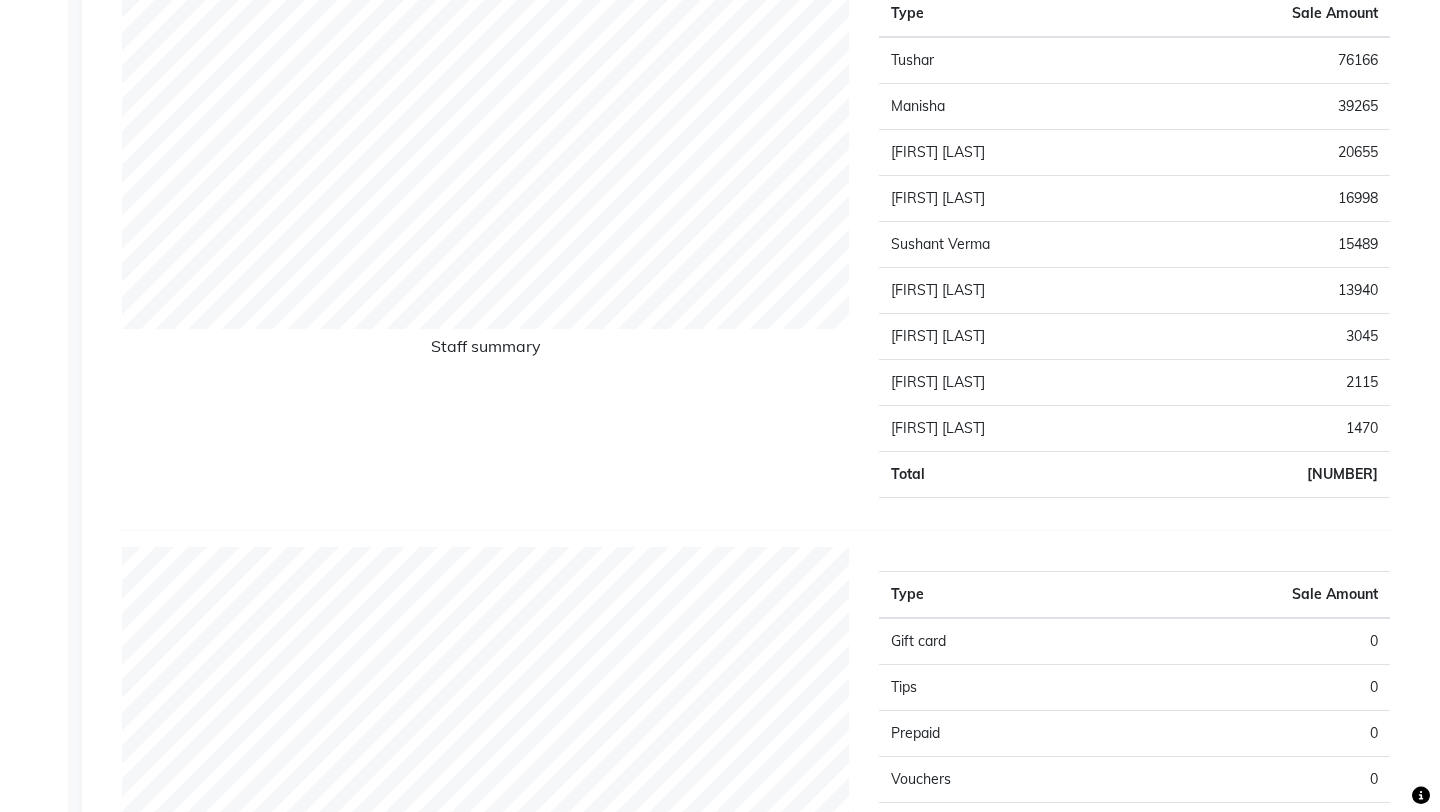 scroll, scrollTop: 0, scrollLeft: 0, axis: both 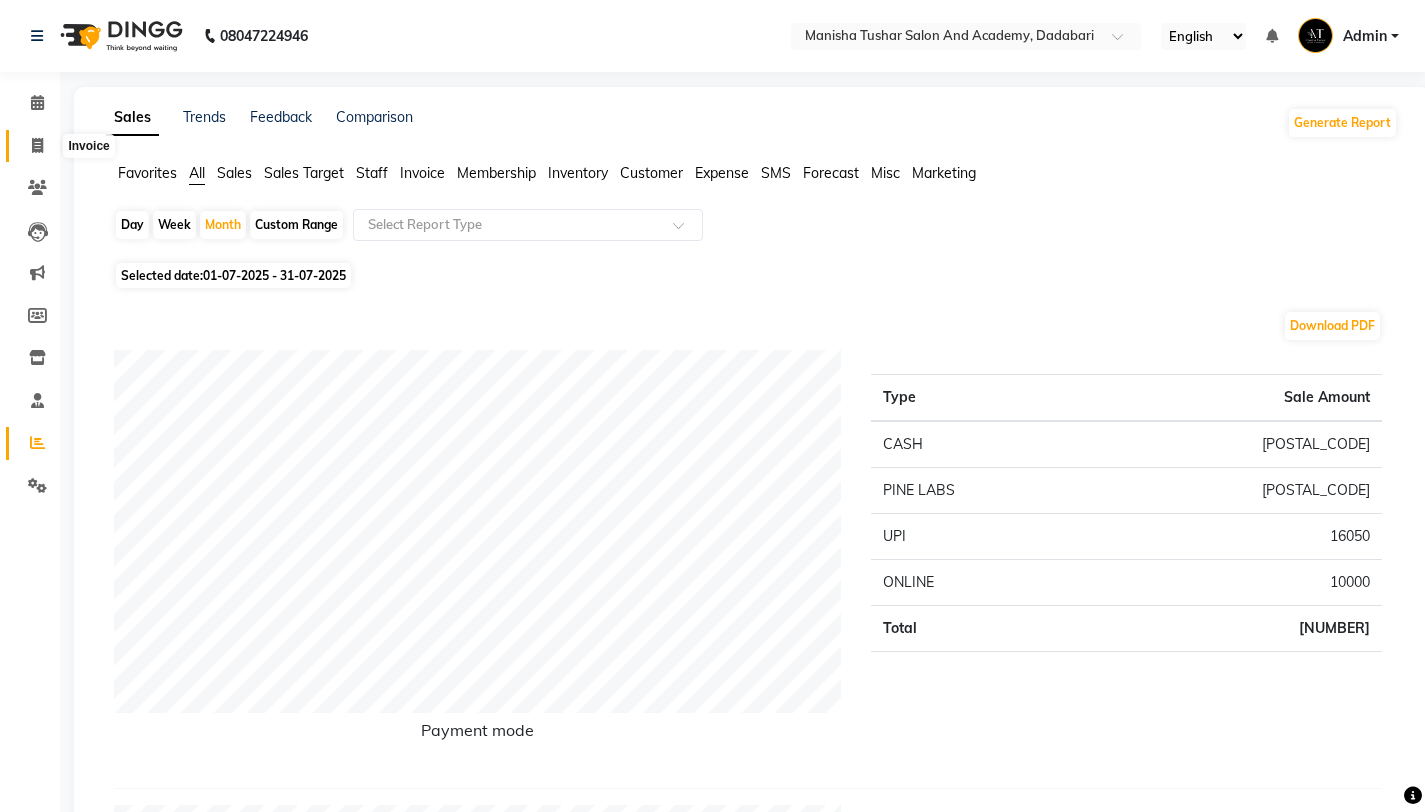 click 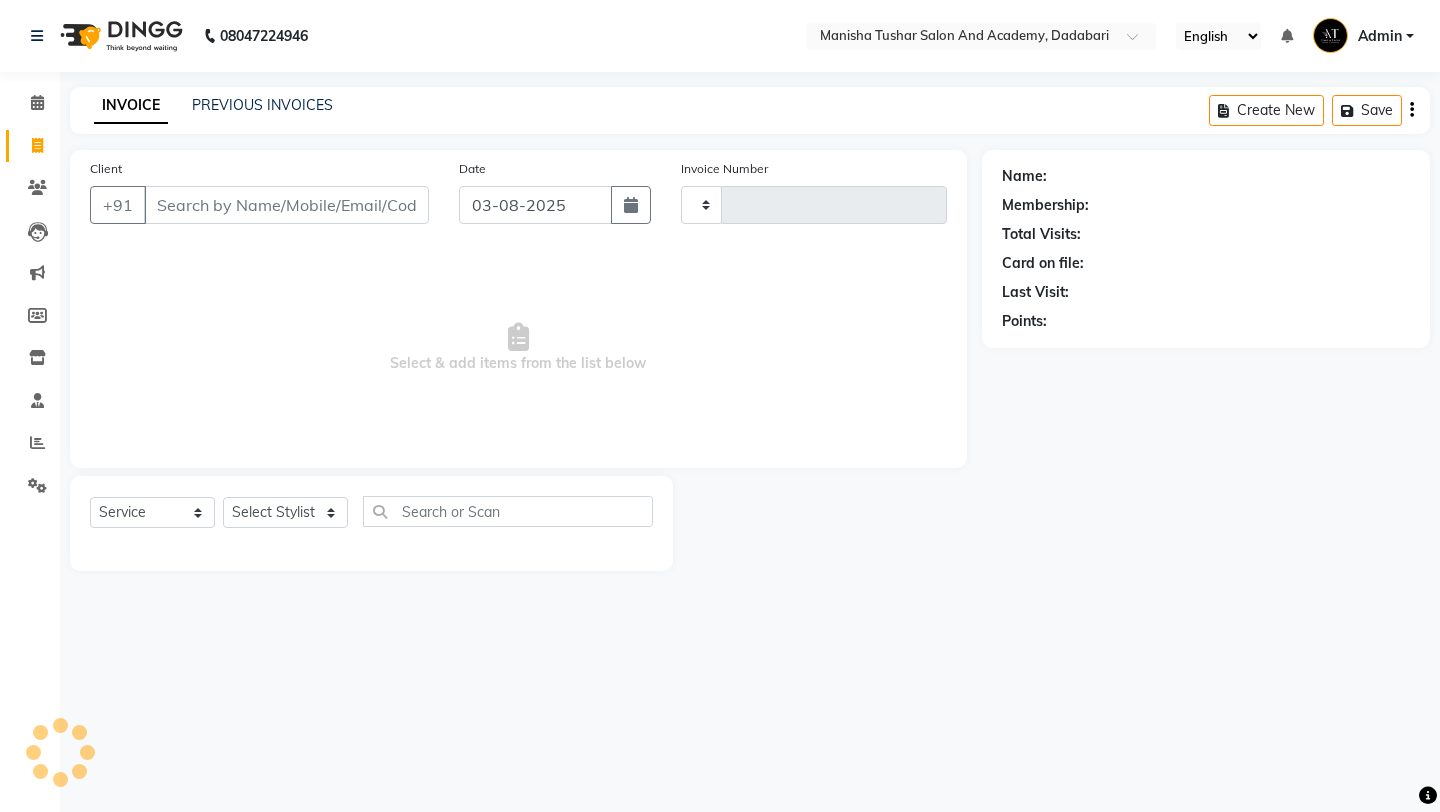 type on "0522" 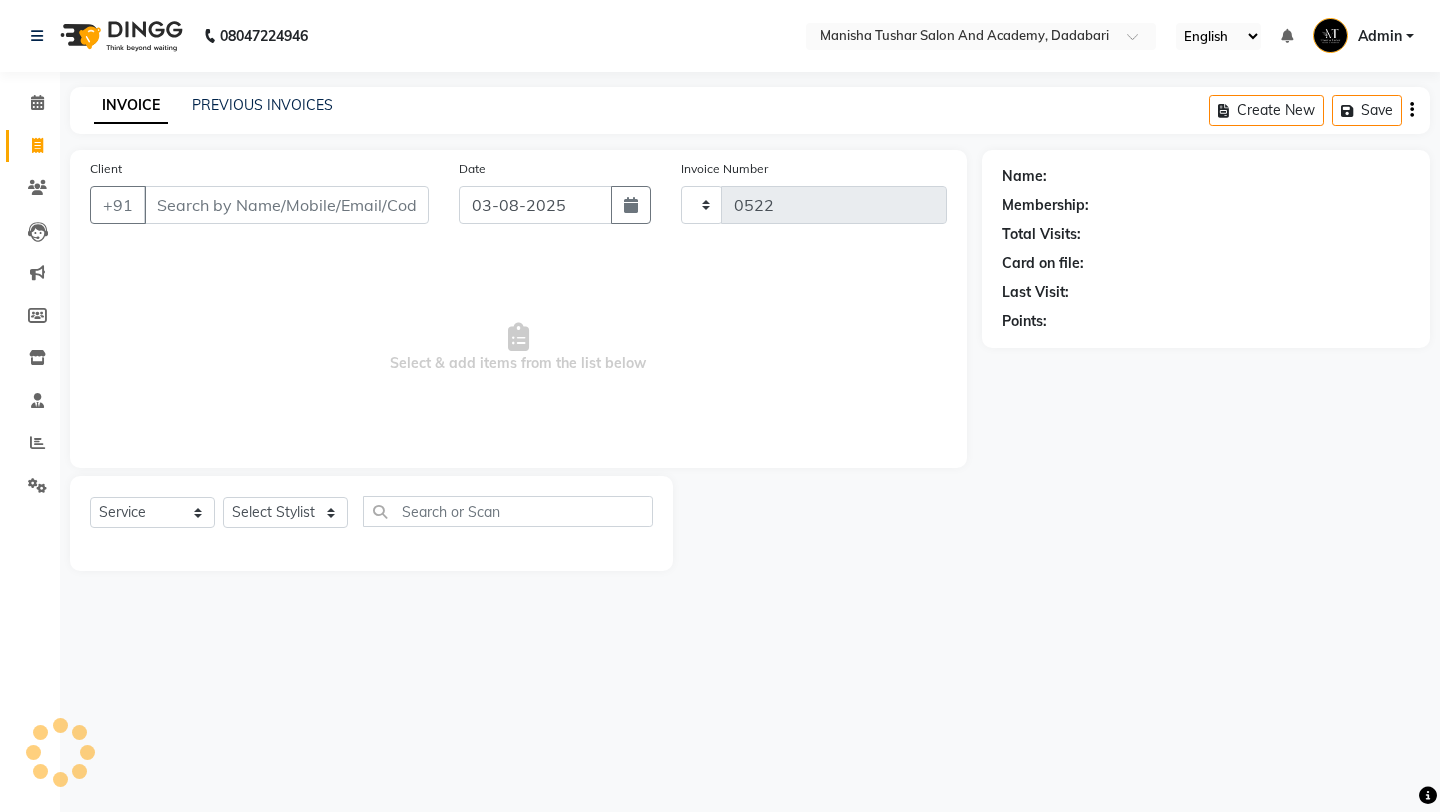 select on "6453" 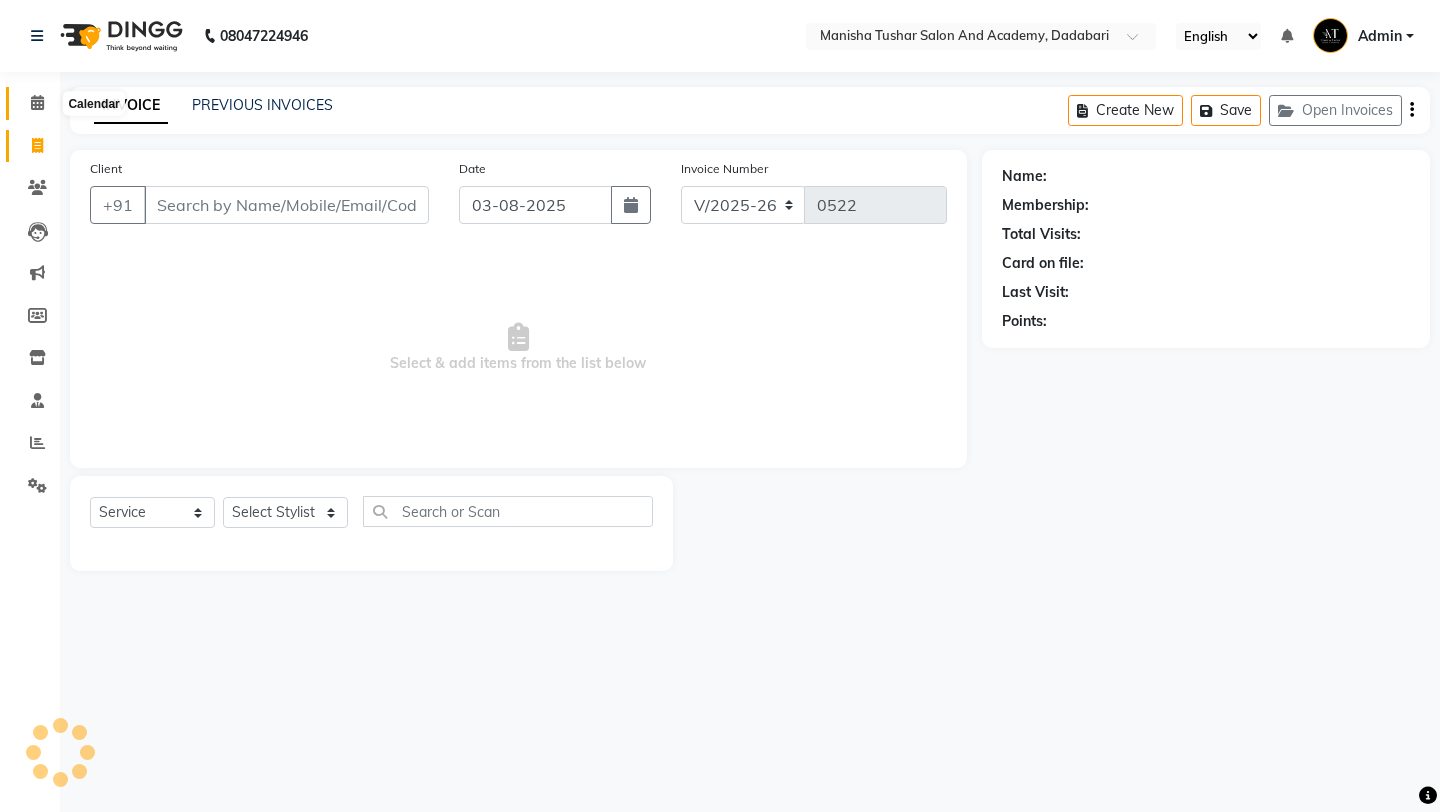click 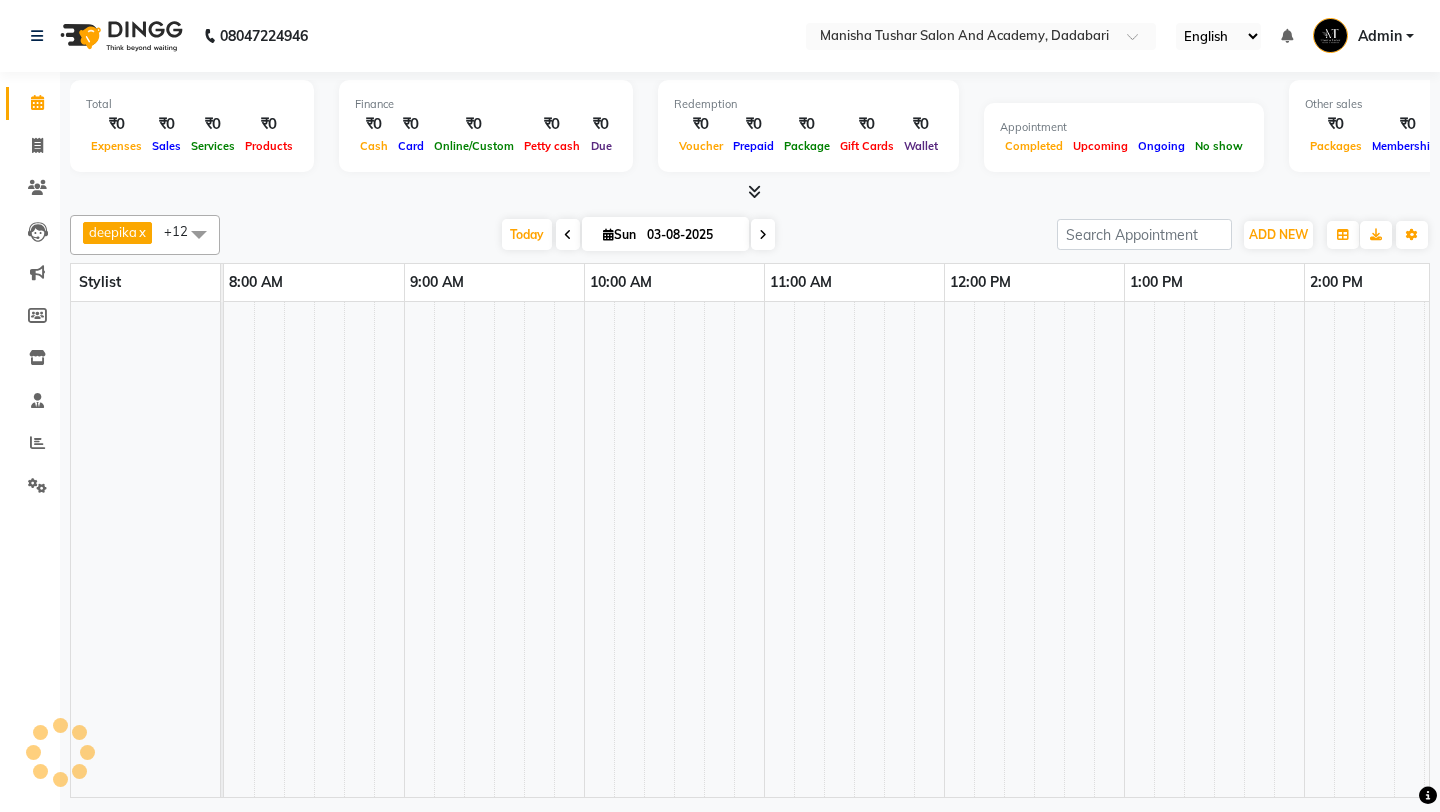 scroll, scrollTop: 0, scrollLeft: 0, axis: both 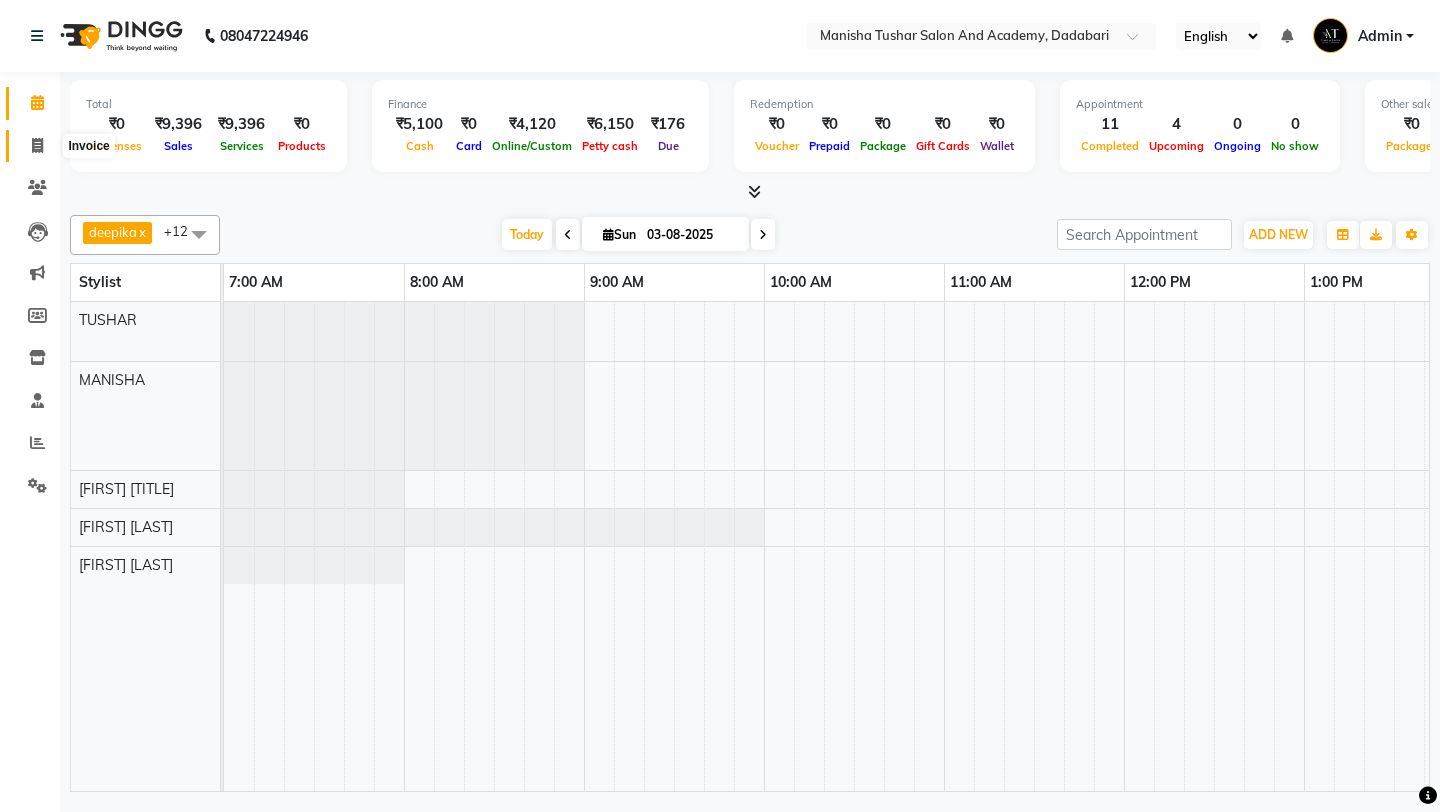 click 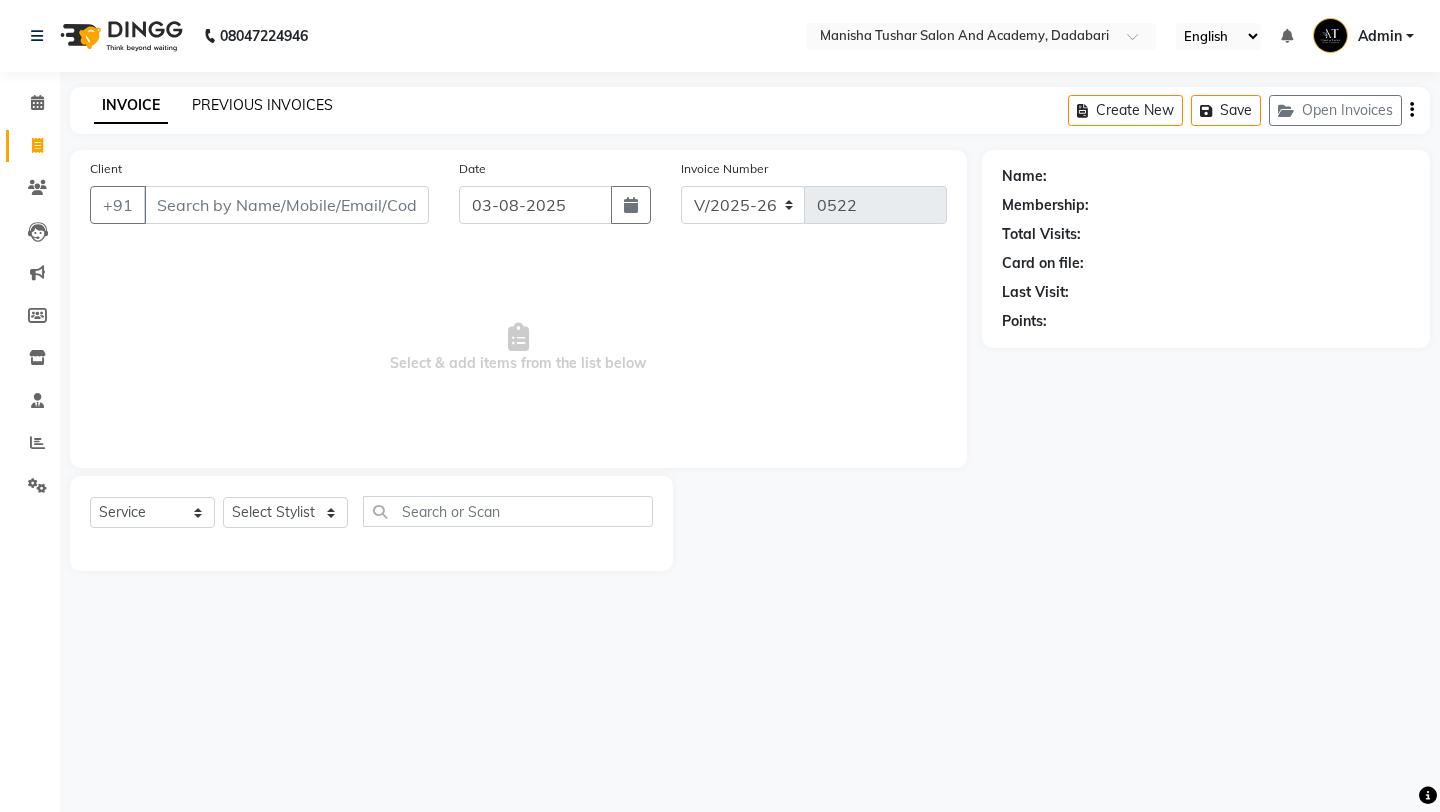 click on "PREVIOUS INVOICES" 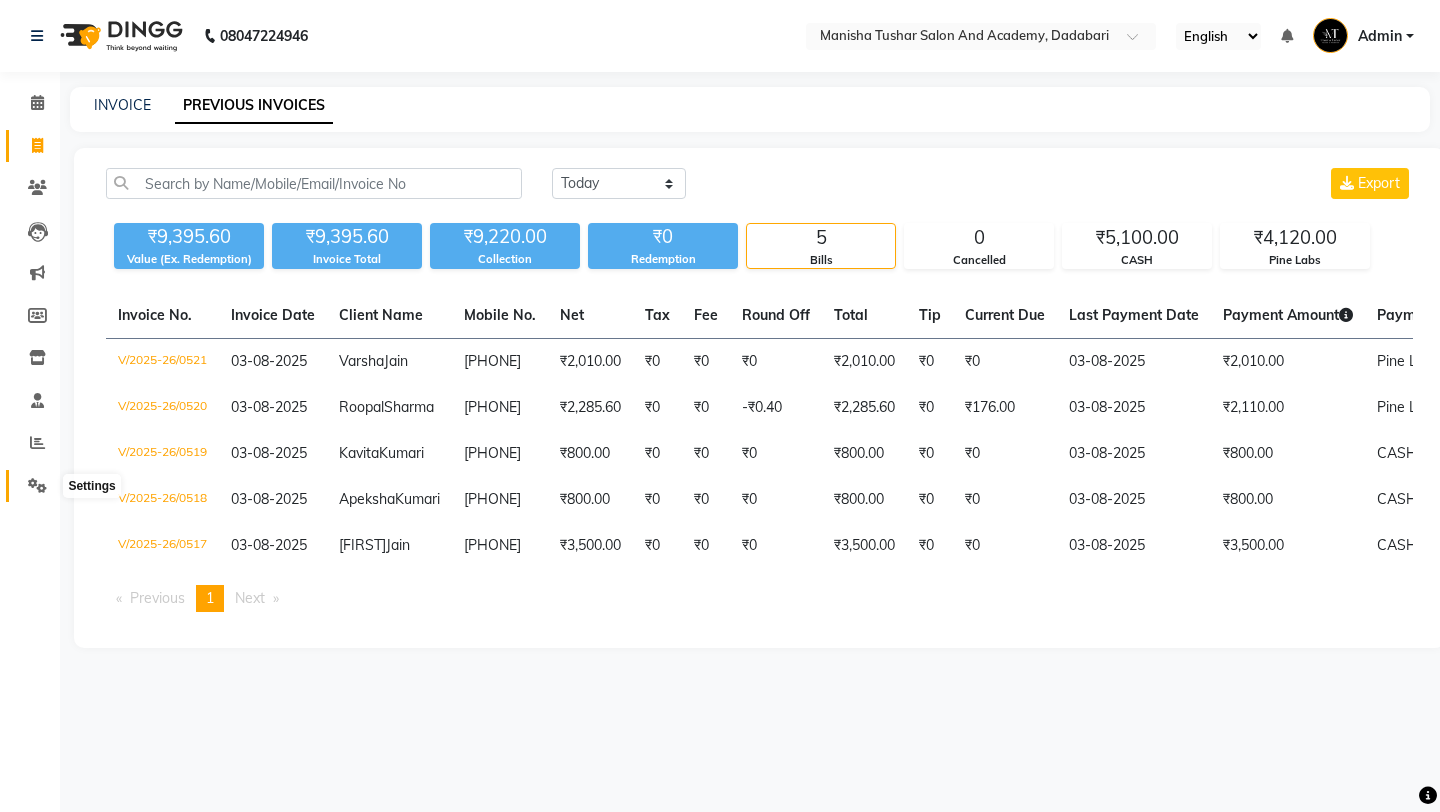 click 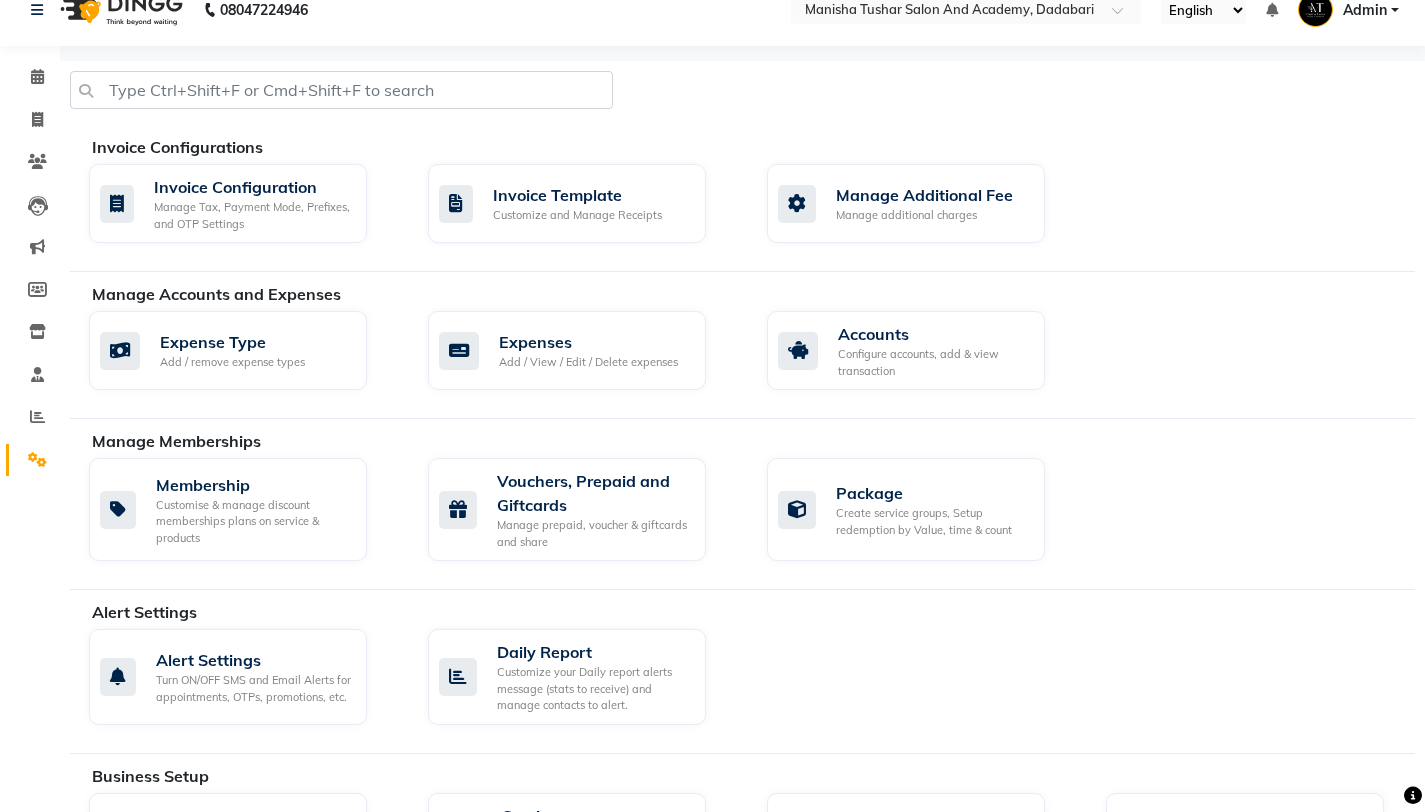 scroll, scrollTop: 91, scrollLeft: 0, axis: vertical 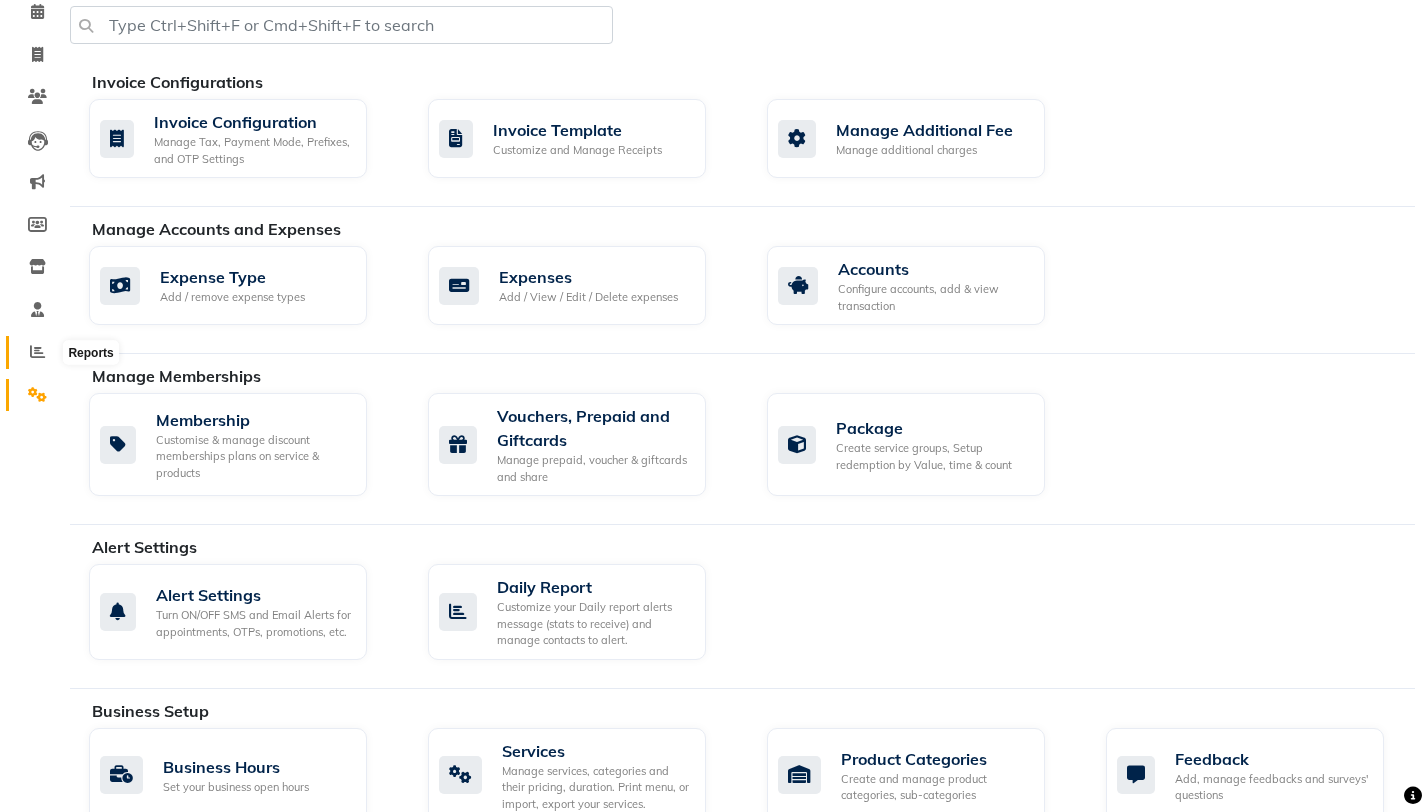 click 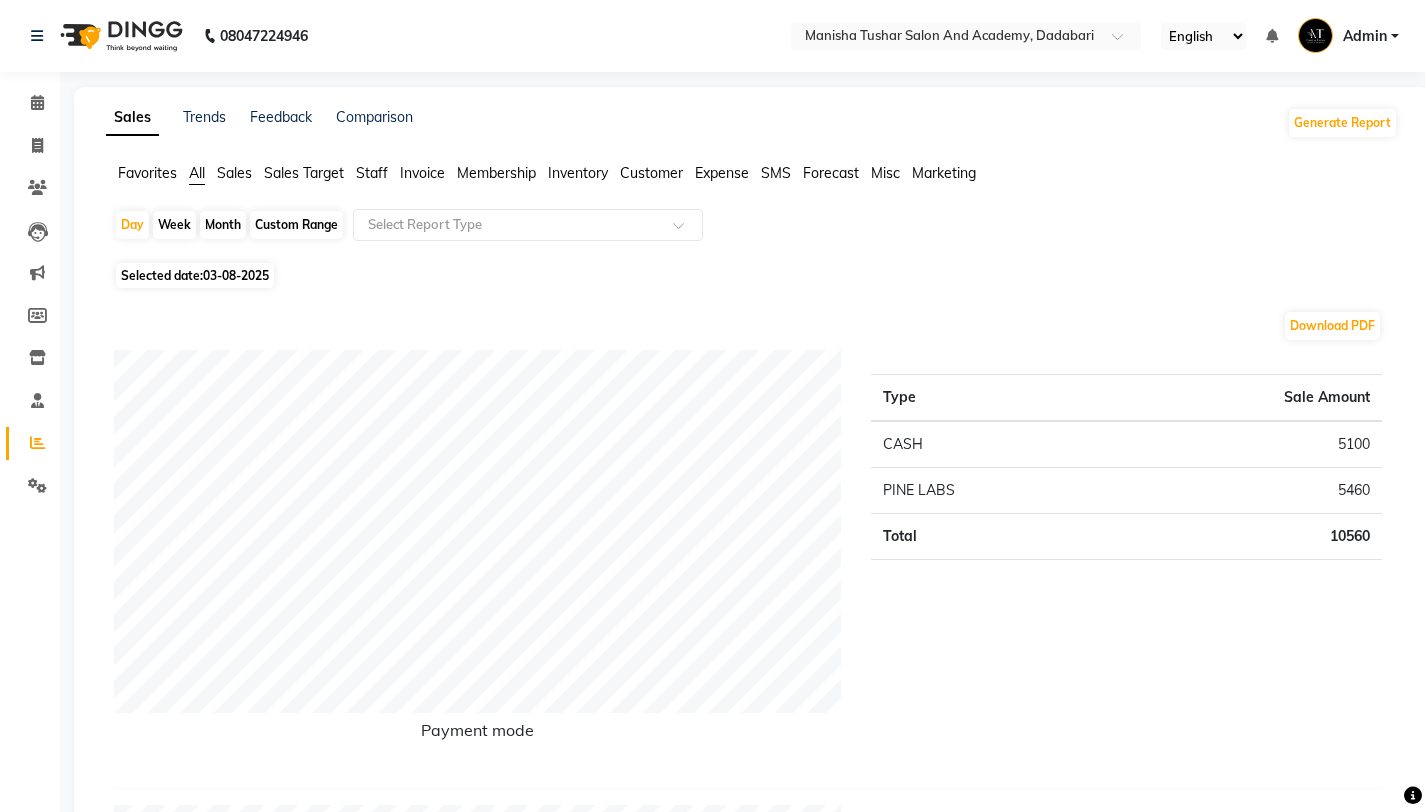 click on "Sales" 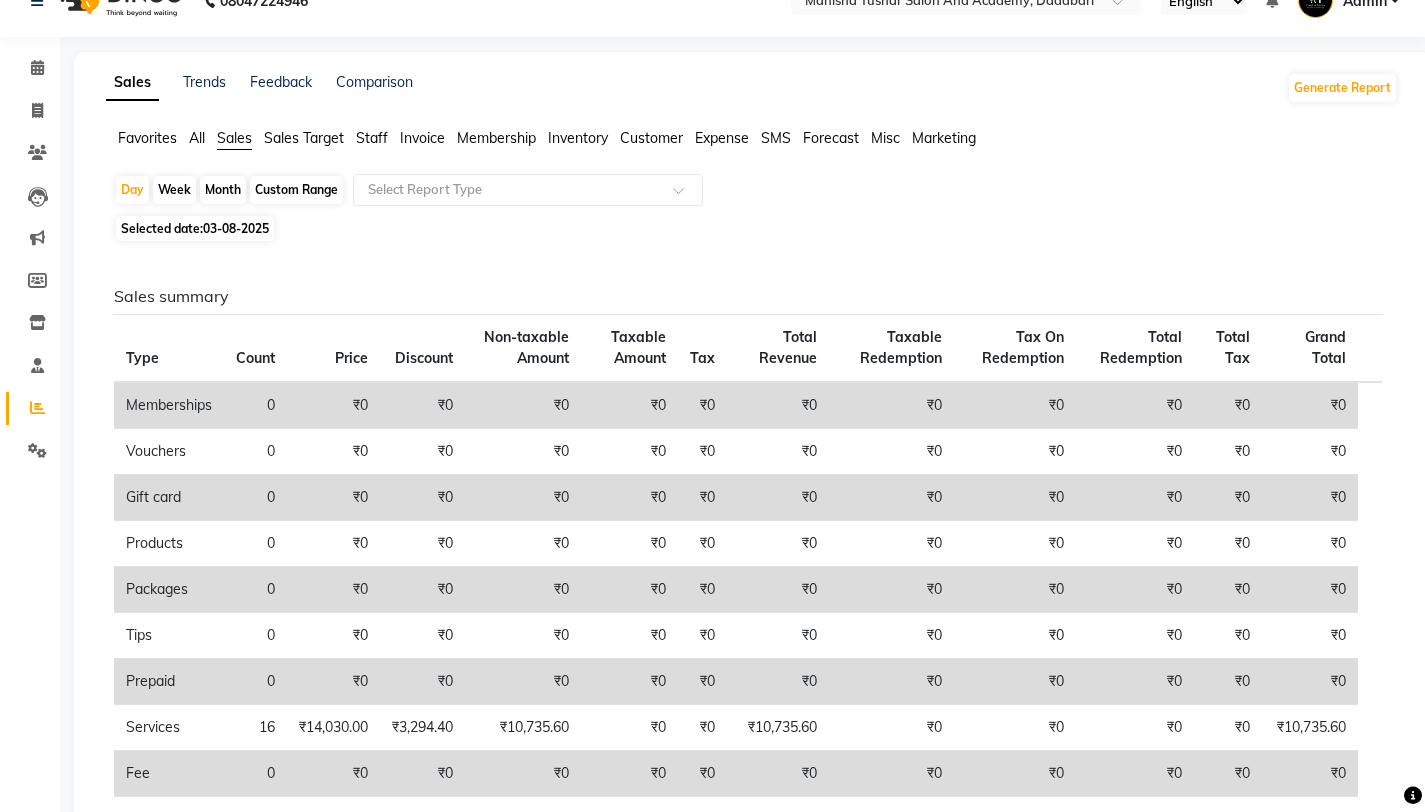 scroll, scrollTop: 0, scrollLeft: 0, axis: both 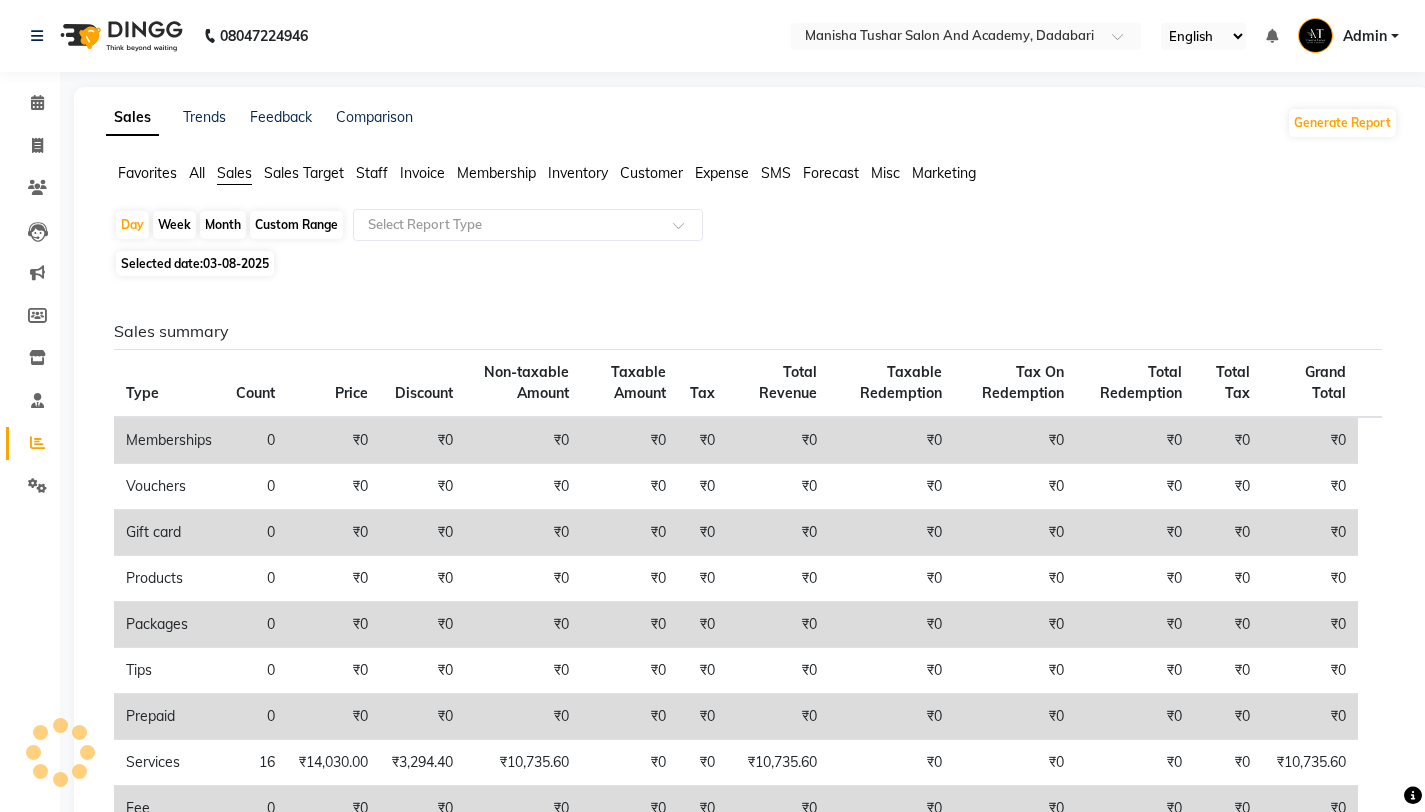 click on "Staff" 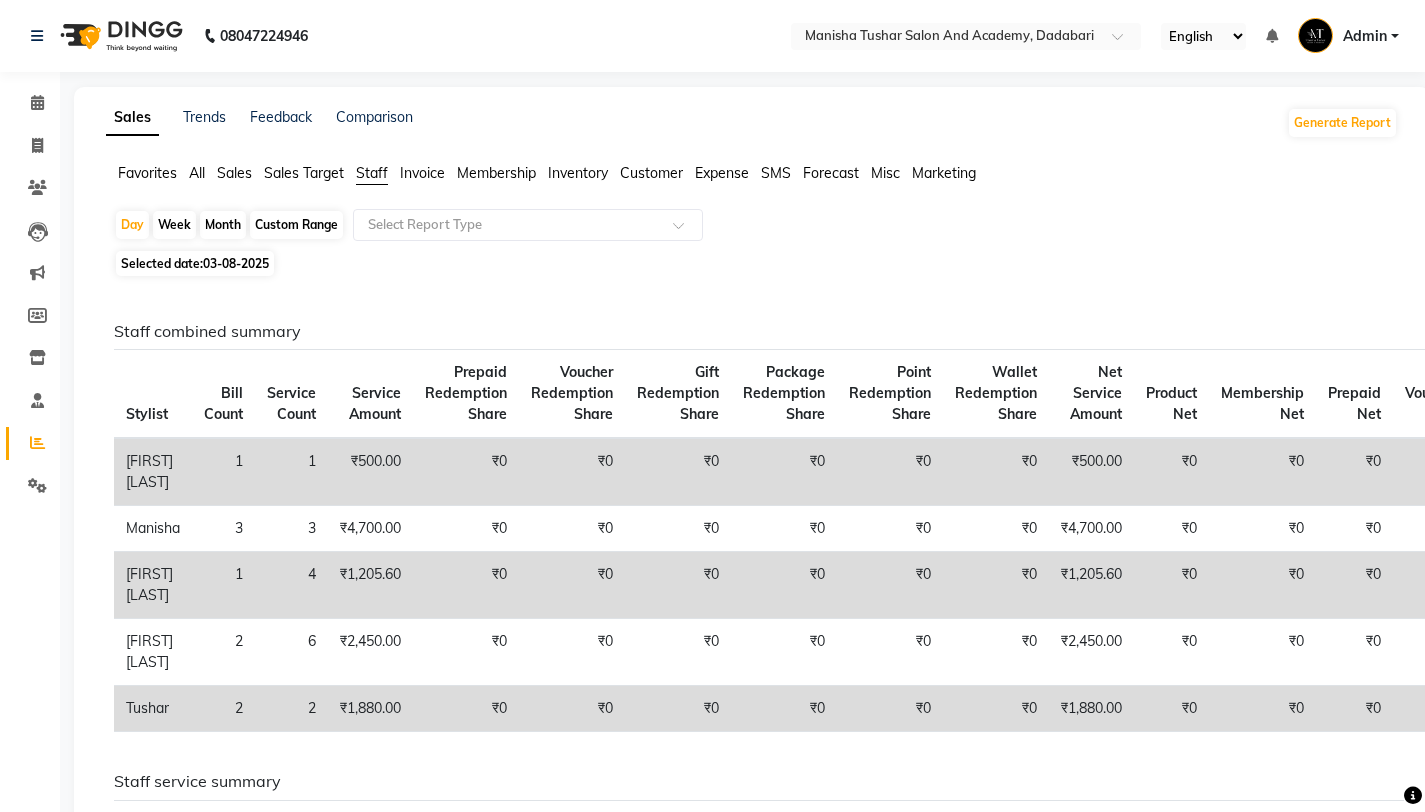 click on "Month" 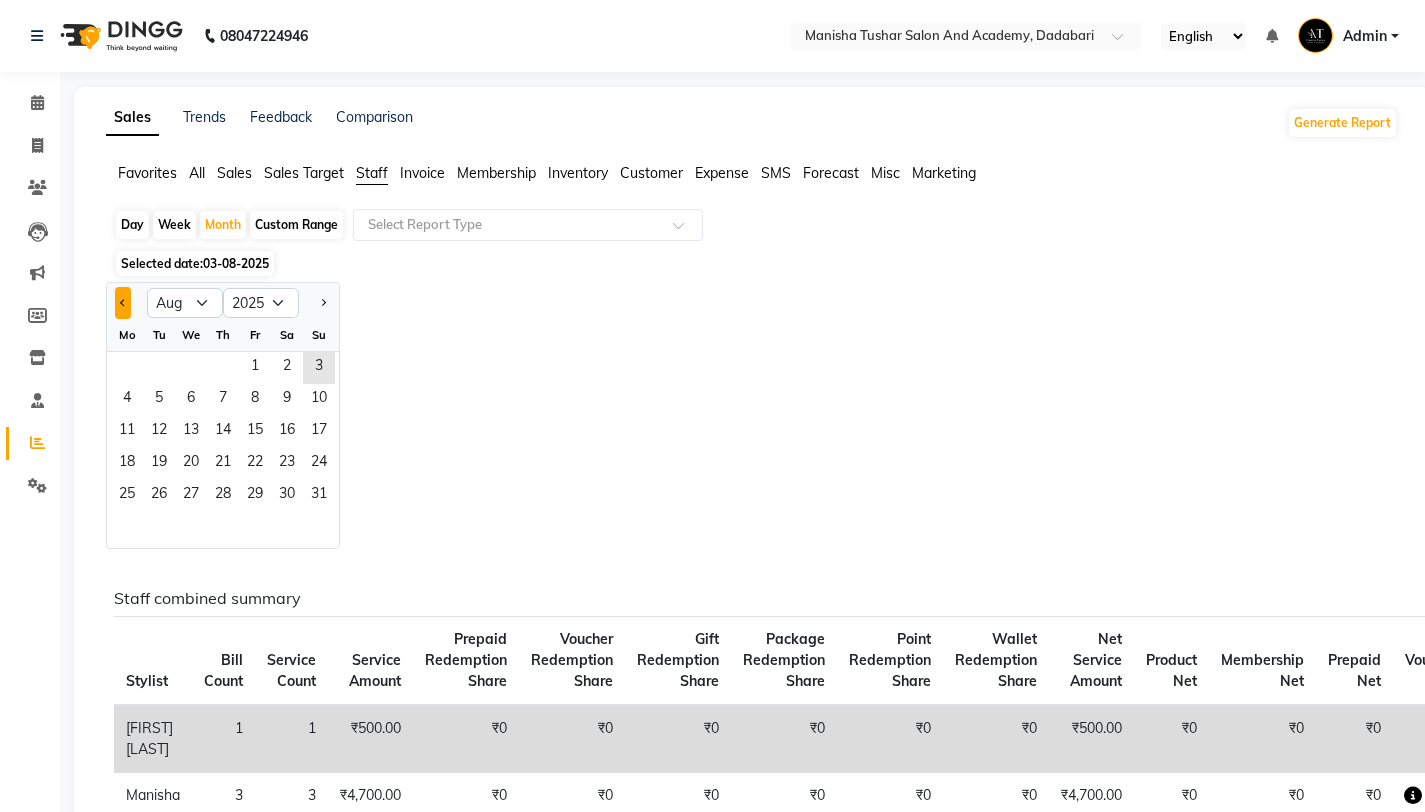 click 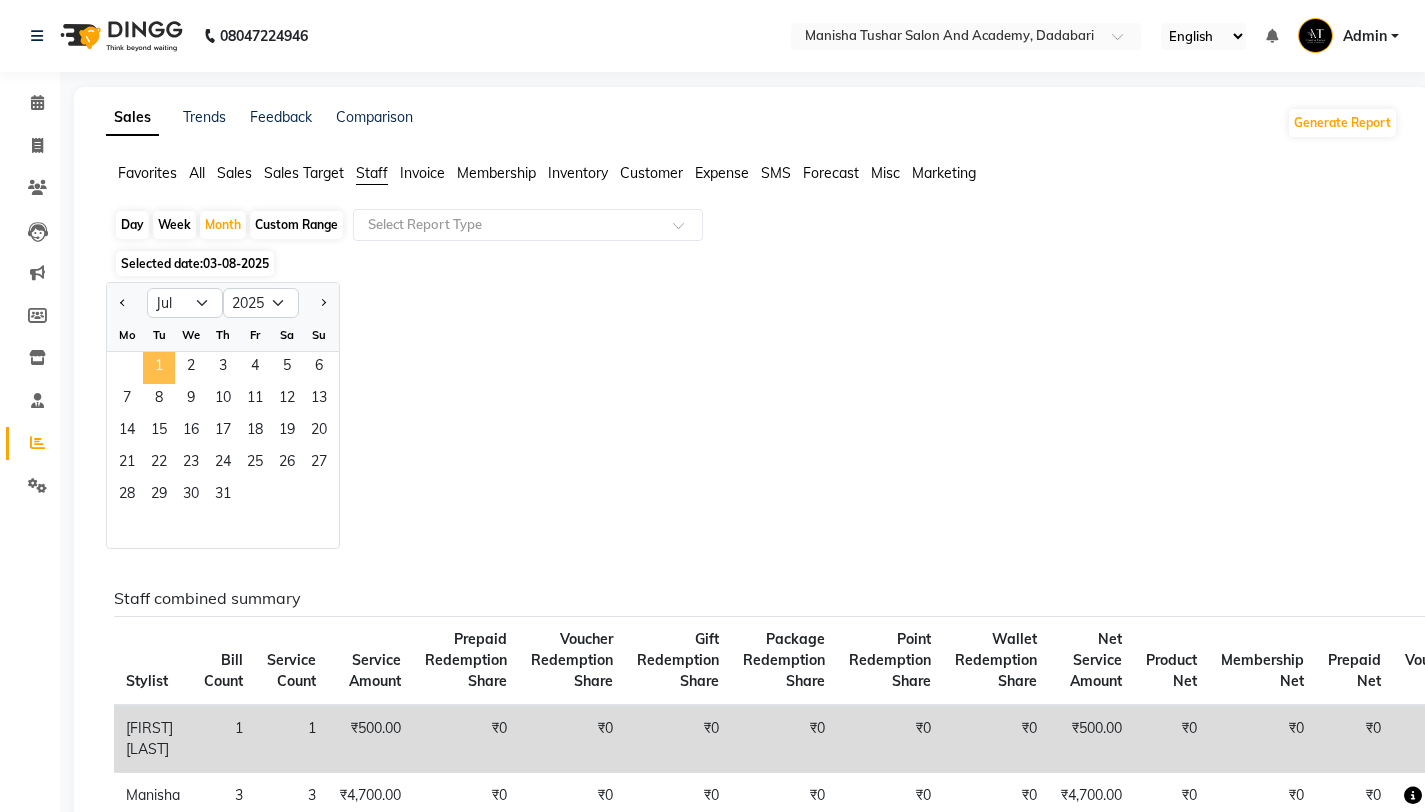 click on "1" 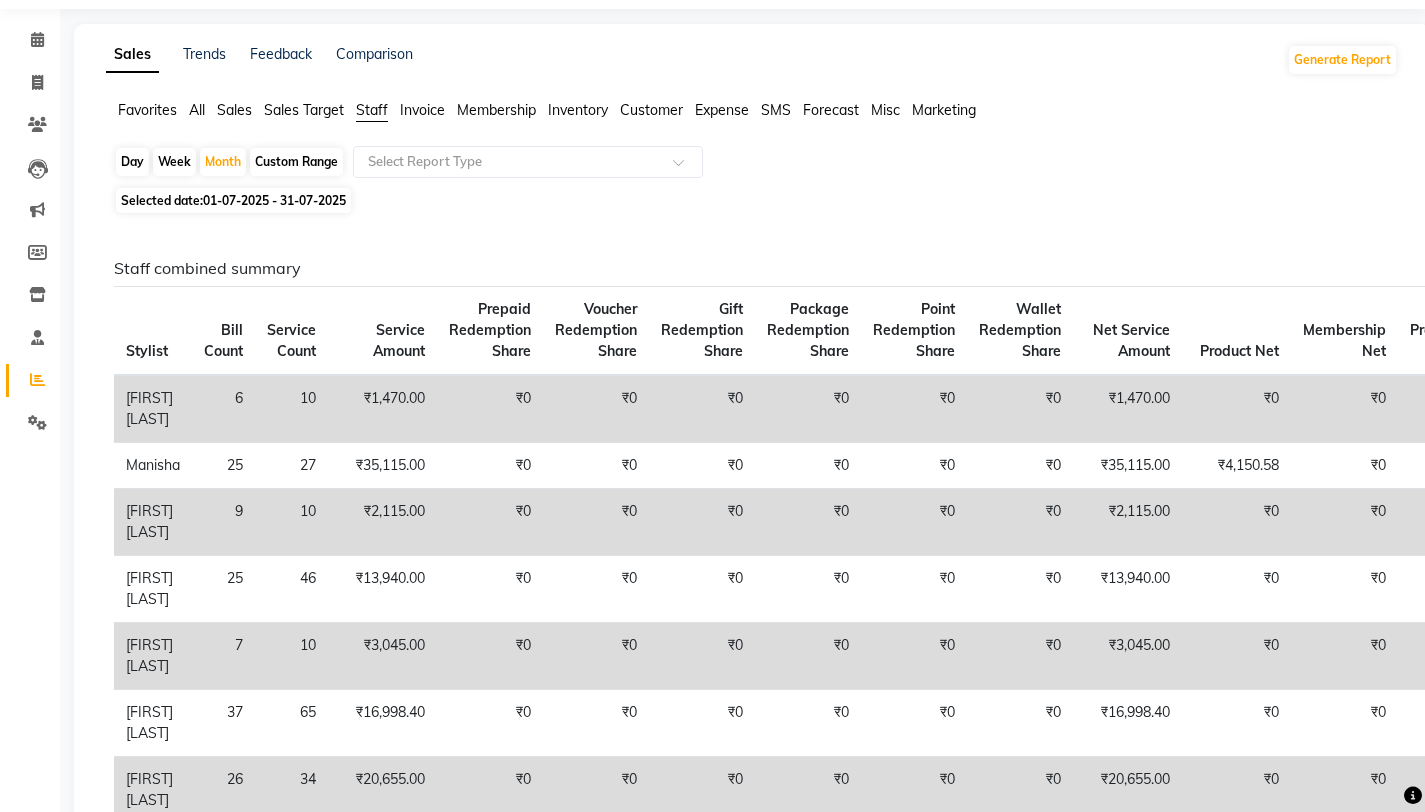 scroll, scrollTop: 0, scrollLeft: 0, axis: both 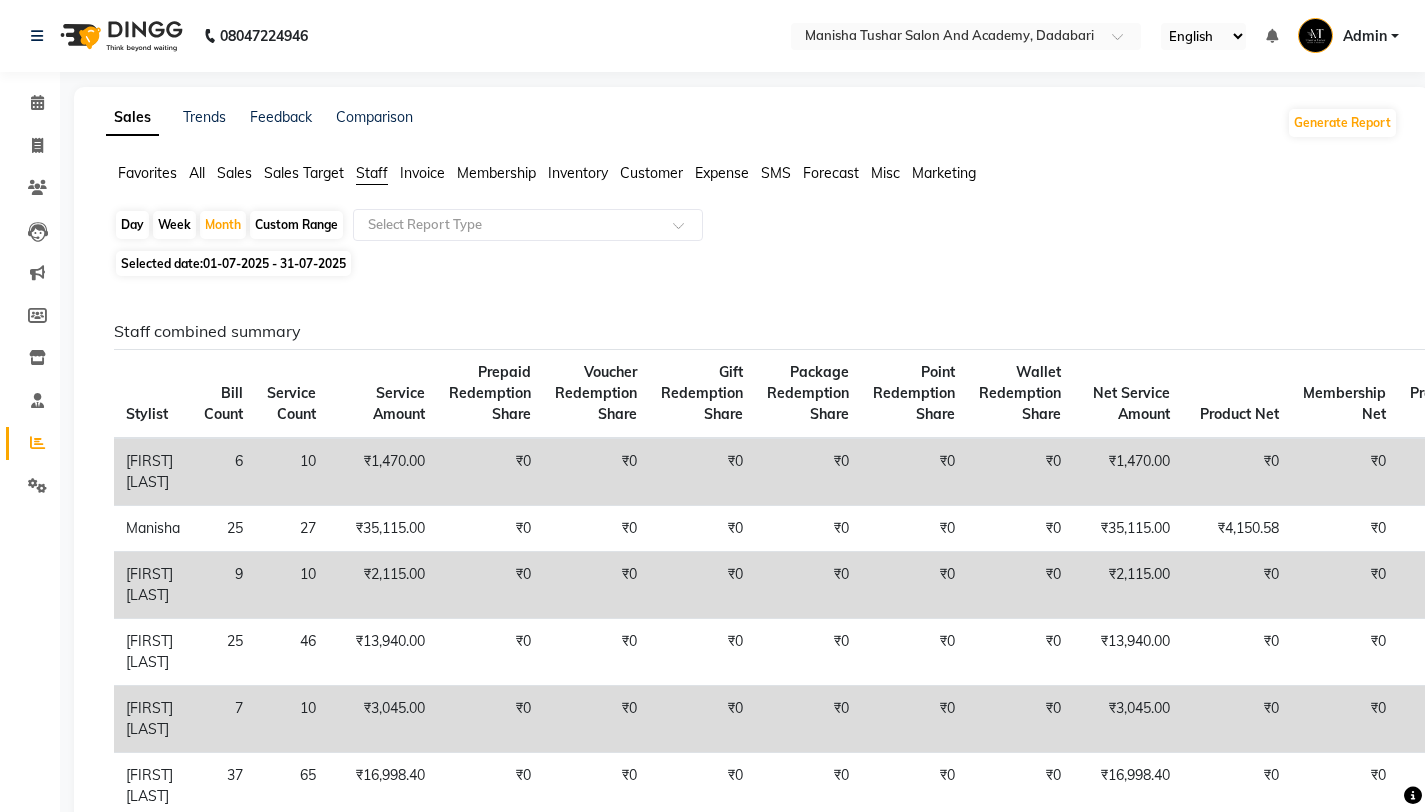 click on "Custom Range" 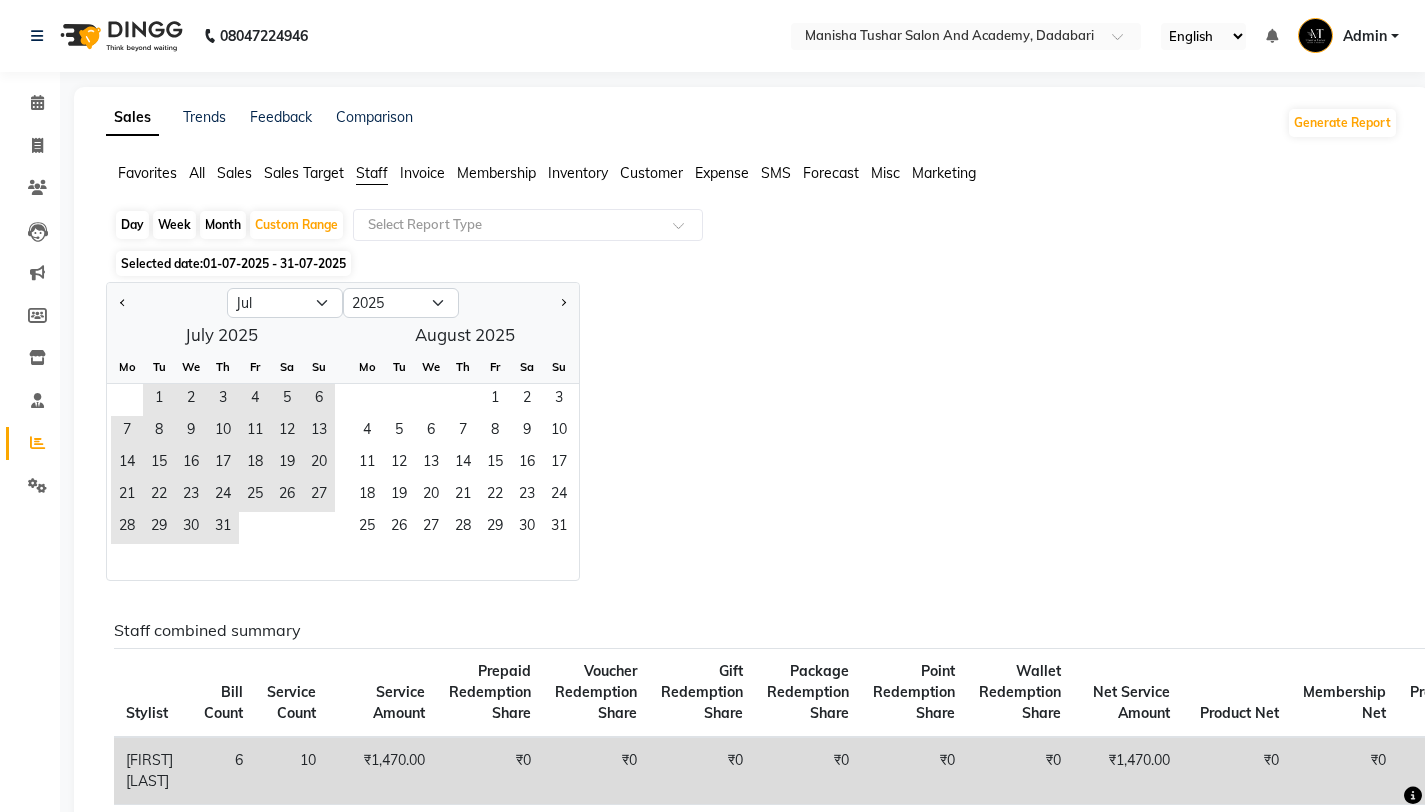 click on "Sales" 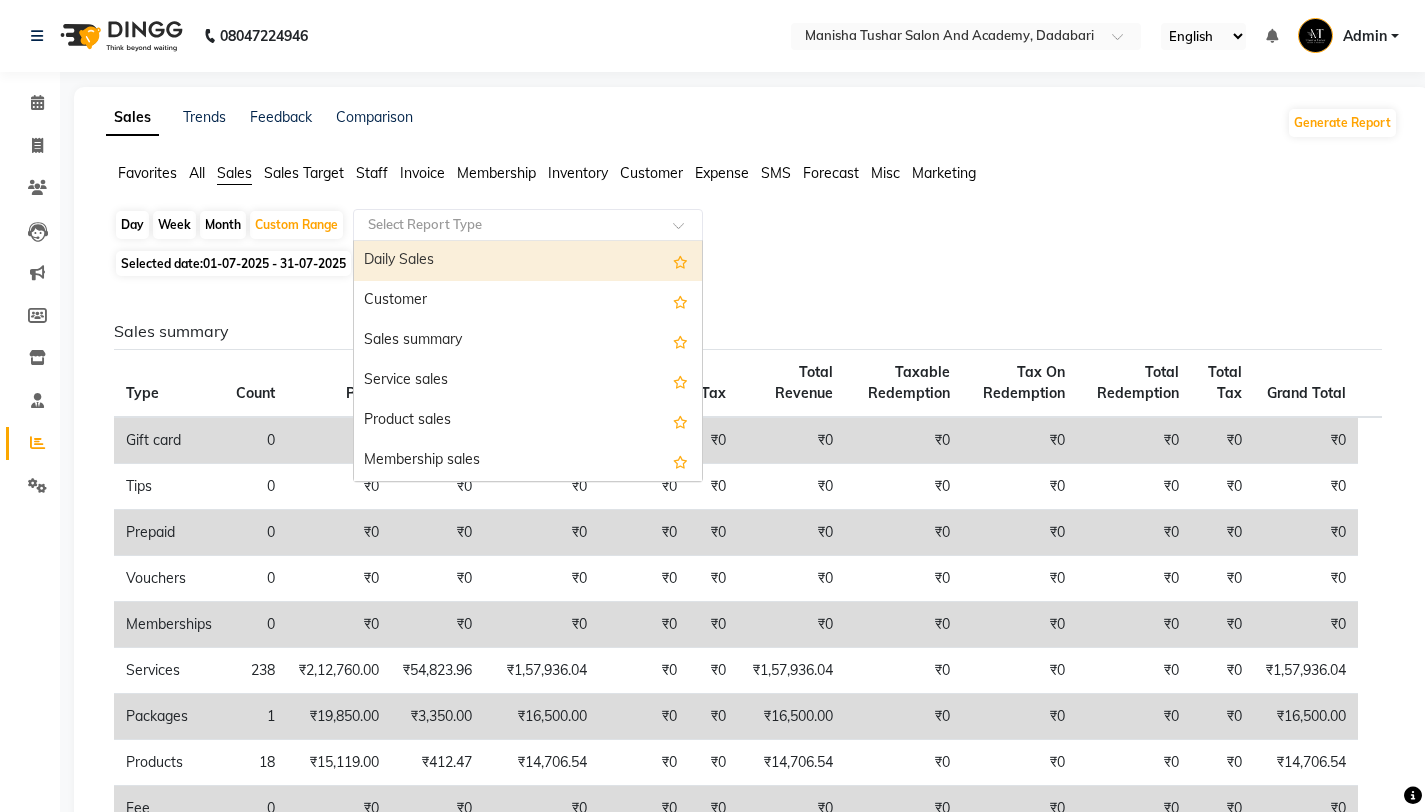 click on "Select Report Type" 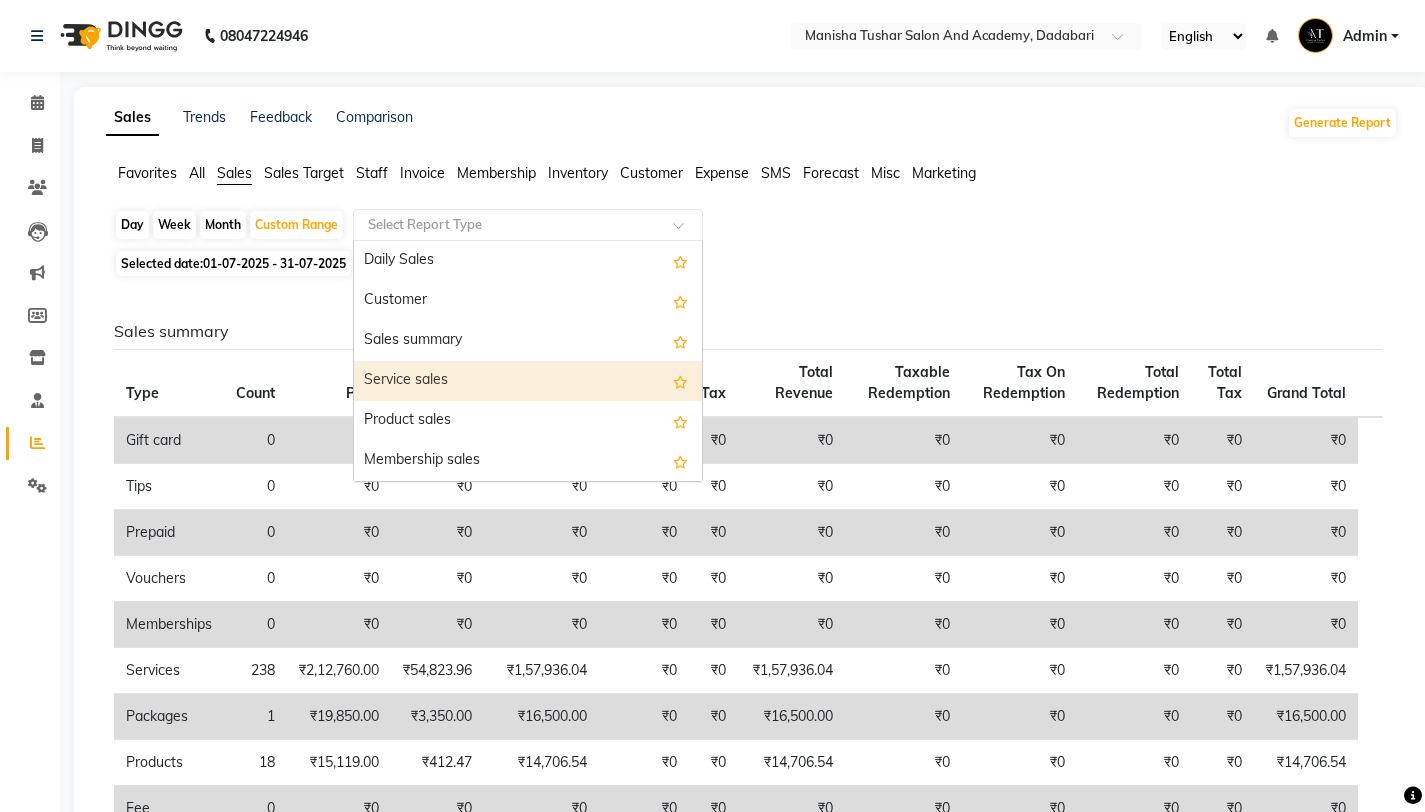 click on "Service sales" at bounding box center (528, 381) 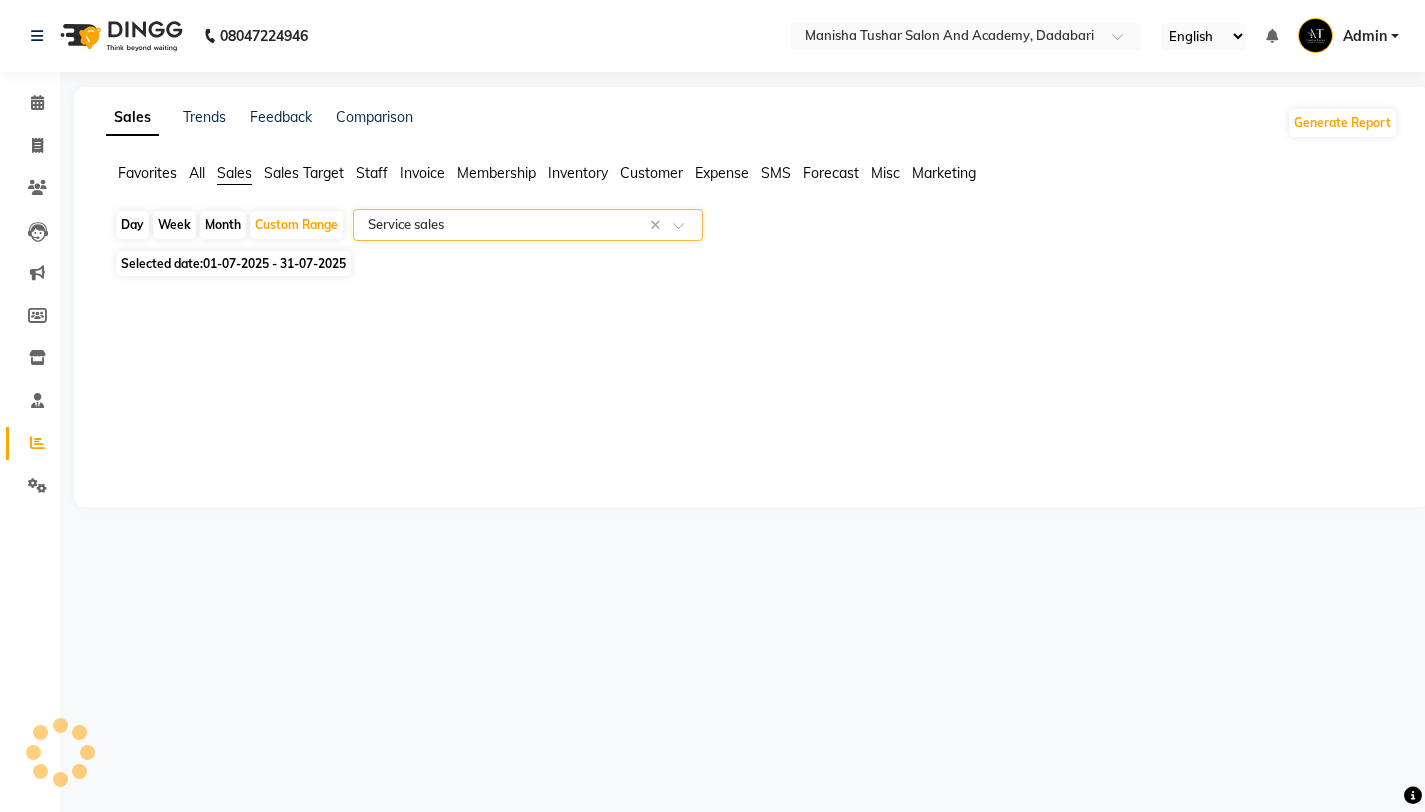 select on "filtered_report" 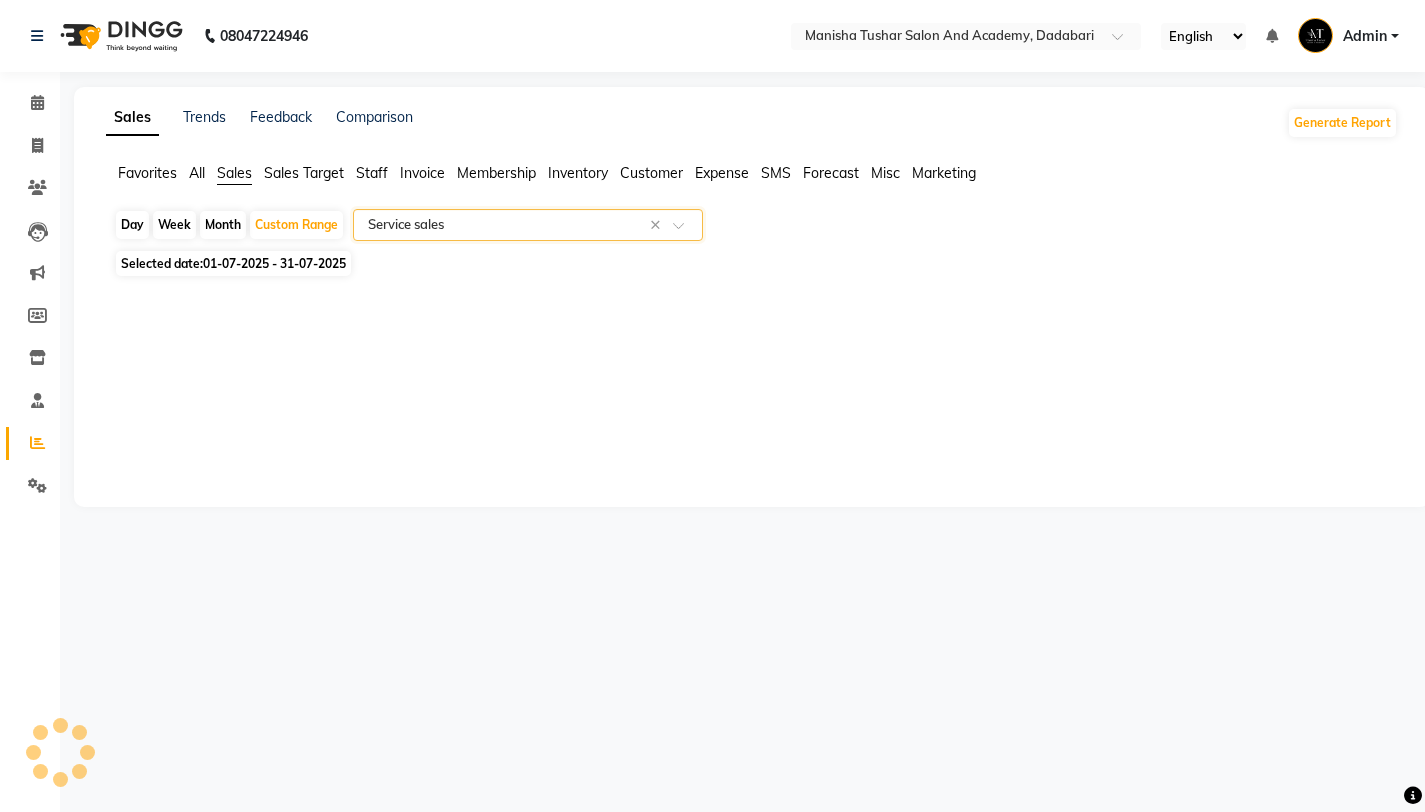 select on "pdf" 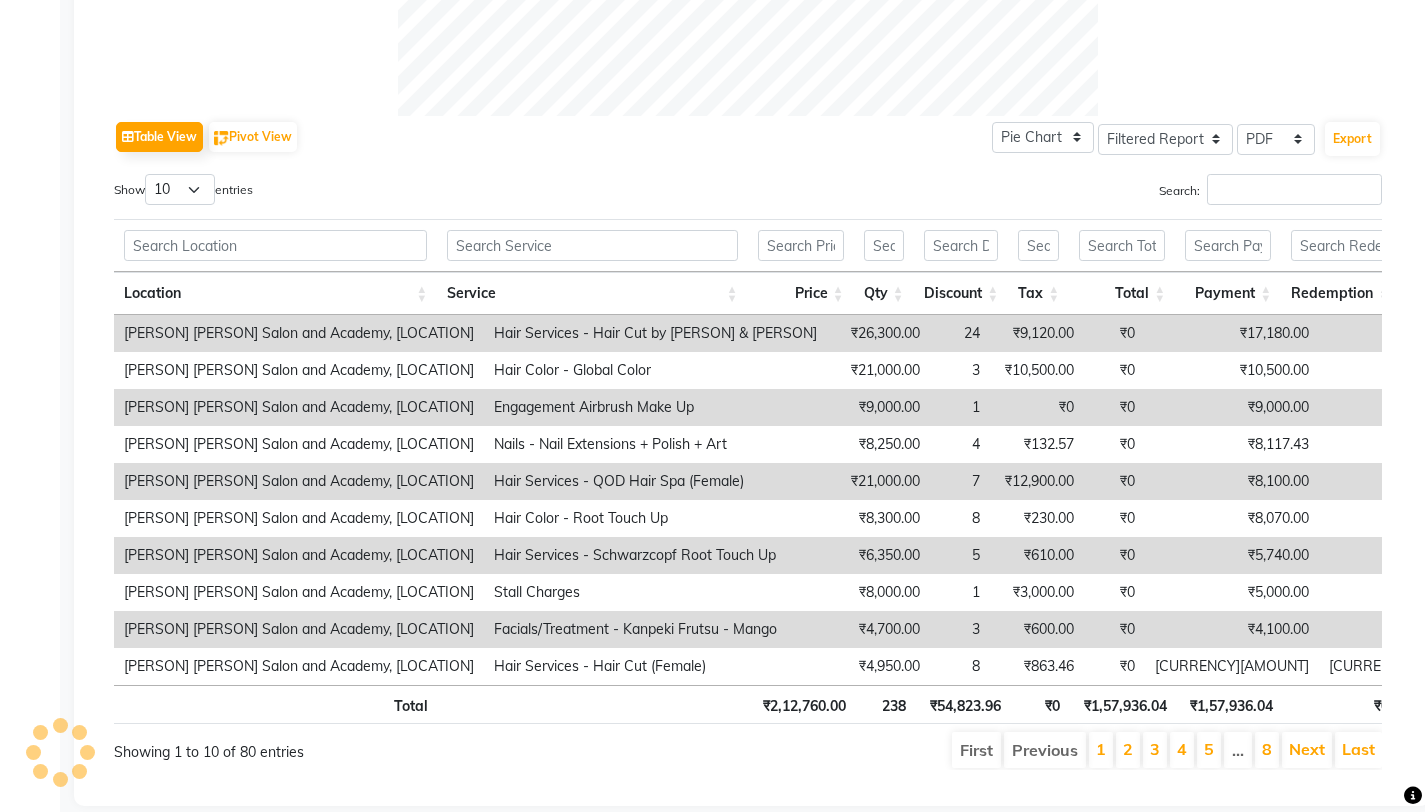 scroll, scrollTop: 905, scrollLeft: 0, axis: vertical 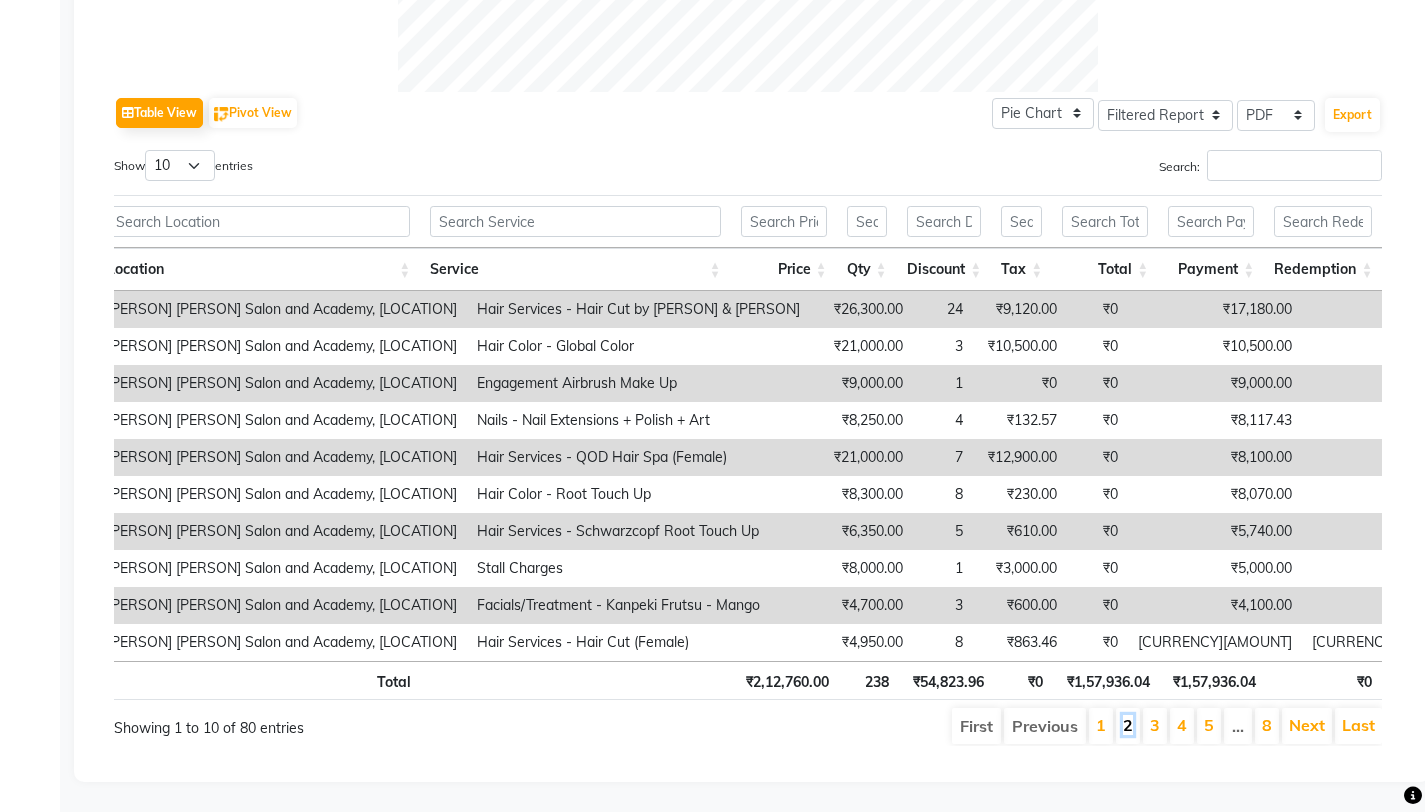 click on "2" at bounding box center (1128, 725) 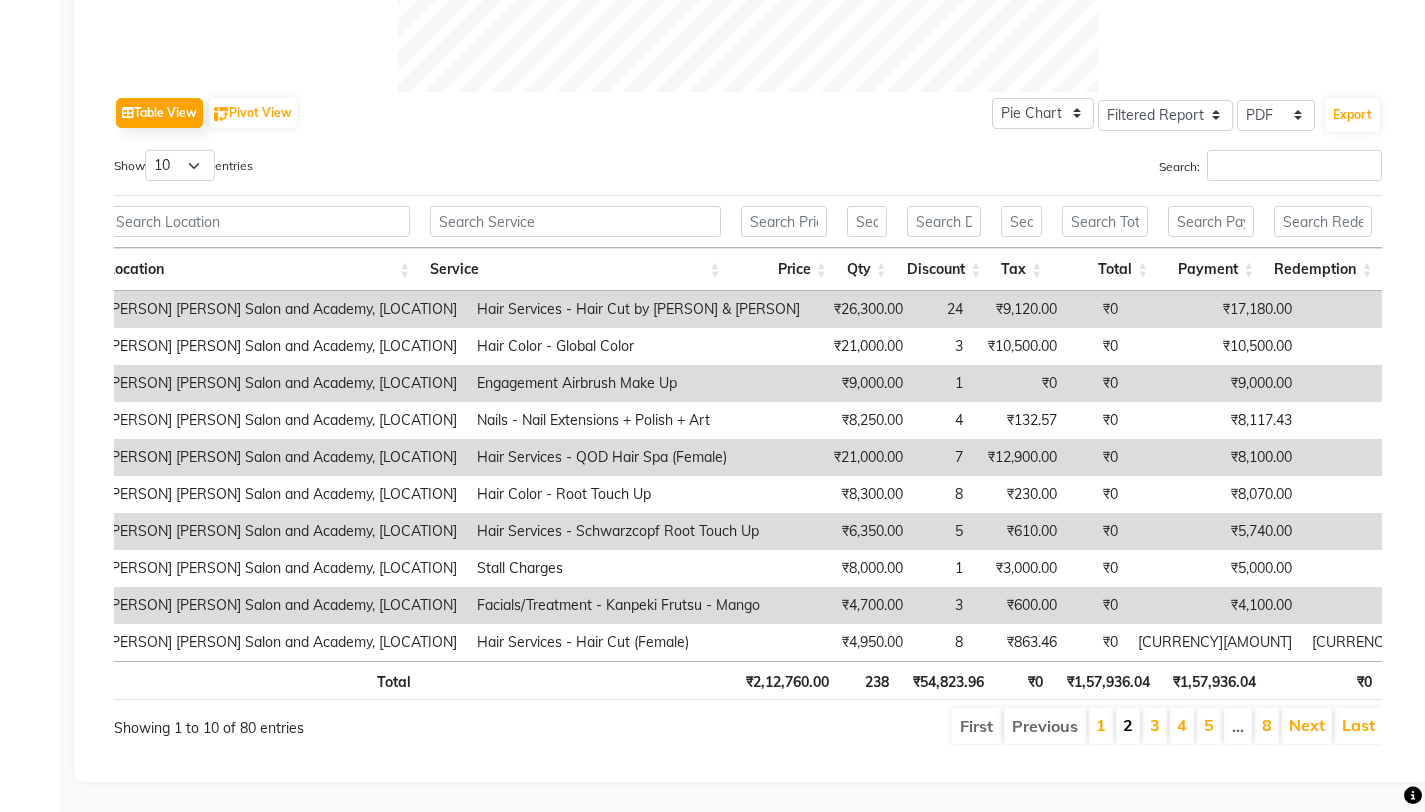scroll, scrollTop: 946, scrollLeft: 0, axis: vertical 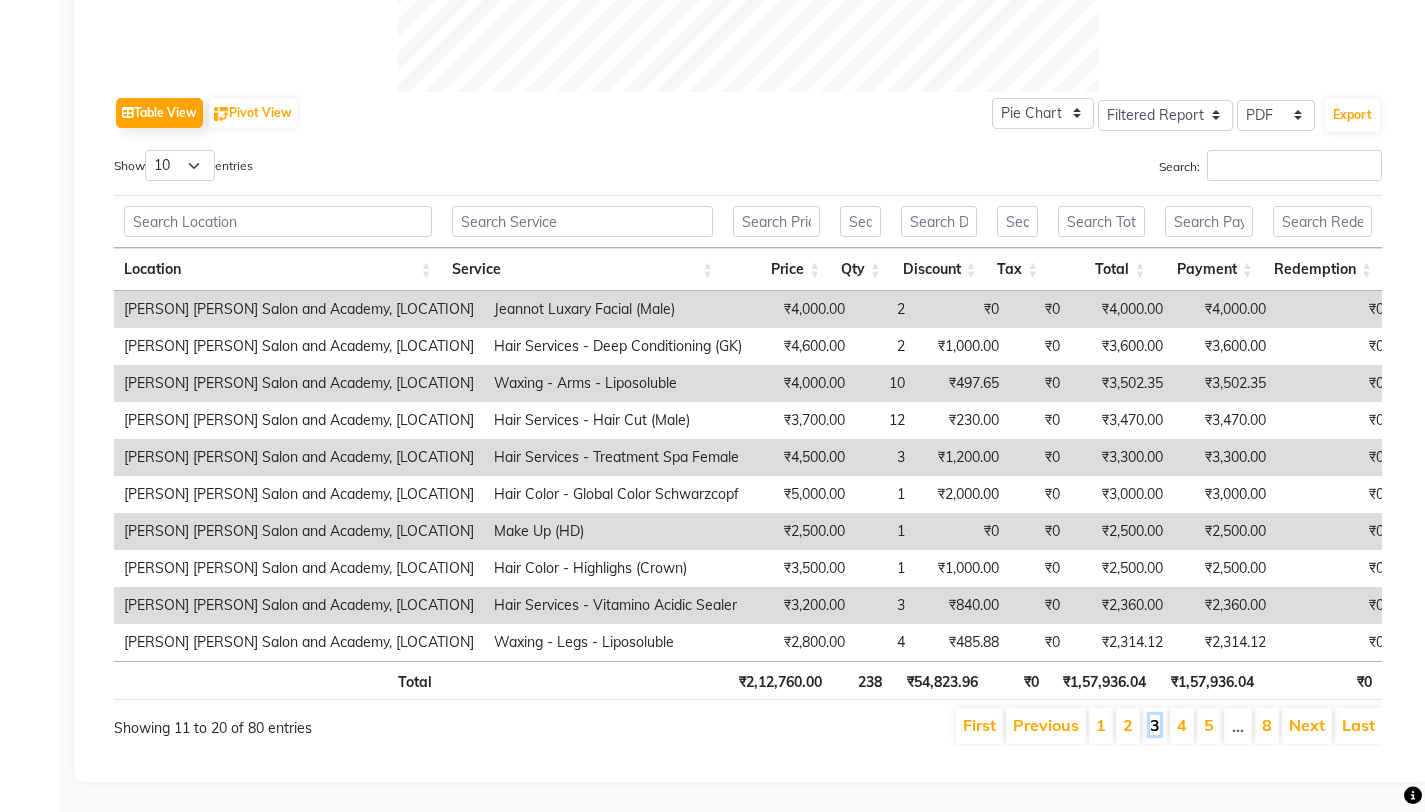 click on "3" at bounding box center (1155, 725) 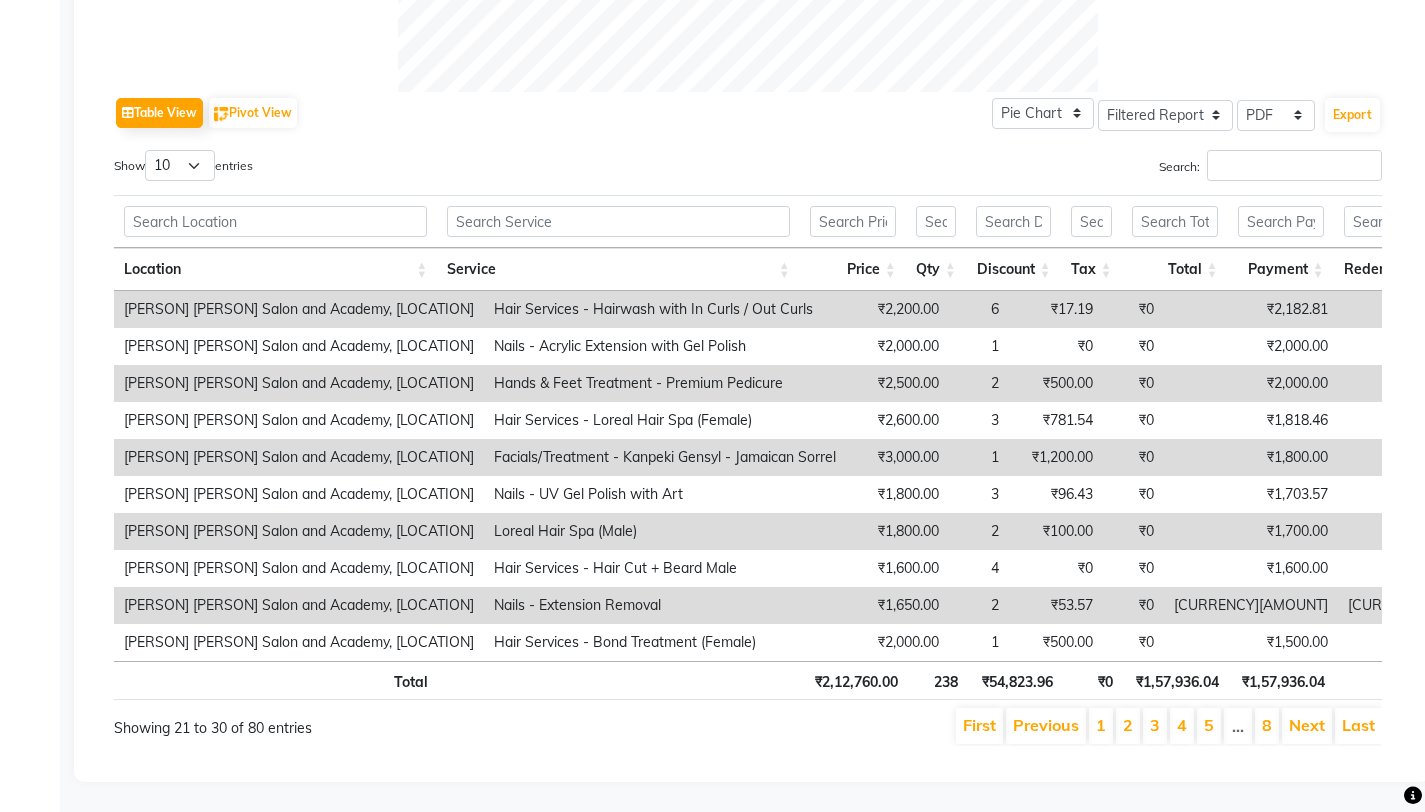 click on "Table View   Pivot View  Pie Chart Bar Chart Select Full Report Filtered Report Select CSV PDF  Export  Show  10 25 50 100  entries Search: Location Service Price Qty Discount Tax Total Payment Redemption Location Service Price Qty Discount Tax Total Payment Redemption Total [CURRENCY][AMOUNT] [NUMBER] [CURRENCY][AMOUNT] [CURRENCY][AMOUNT] [CURRENCY][AMOUNT] [CURRENCY][AMOUNT] [CURRENCY][AMOUNT] [CURRENCY][AMOUNT] [PERSON] [PERSON] Salon and Academy, [LOCATION] Hair Services - Hairwash with In Curls / Out Curls [CURRENCY][AMOUNT] [NUMBER] [CURRENCY][AMOUNT] [CURRENCY][AMOUNT] [CURRENCY][AMOUNT] [CURRENCY][AMOUNT] [CURRENCY][AMOUNT] [PERSON] [PERSON] Salon and Academy, [LOCATION] Nails - Acrylic Extension with Gel Polish [CURRENCY][AMOUNT] [NUMBER] [CURRENCY][AMOUNT] [CURRENCY][AMOUNT] [CURRENCY][AMOUNT] [CURRENCY][AMOUNT] [CURRENCY][AMOUNT] [PERSON] [PERSON] Salon and Academy, [LOCATION] Hands & Feet Treatment - Premium Pedicure [CURRENCY][AMOUNT] [NUMBER] [CURRENCY][AMOUNT] [CURRENCY][AMOUNT] [CURRENCY][AMOUNT] [CURRENCY][AMOUNT] [CURRENCY][AMOUNT] [PERSON] [PERSON] Salon and Academy, [LOCATION] Hair Services - Loreal Hair Spa (Female) [CURRENCY][AMOUNT] [NUMBER] [CURRENCY][AMOUNT] [CURRENCY][AMOUNT] [CURRENCY][AMOUNT] [CURRENCY][AMOUNT] [CURRENCY][AMOUNT] [PERSON] [PERSON] Salon and Academy, [LOCATION] Facials/Treatment - Kanpeki Gensyl - Jamaican Sorrel 1 3" 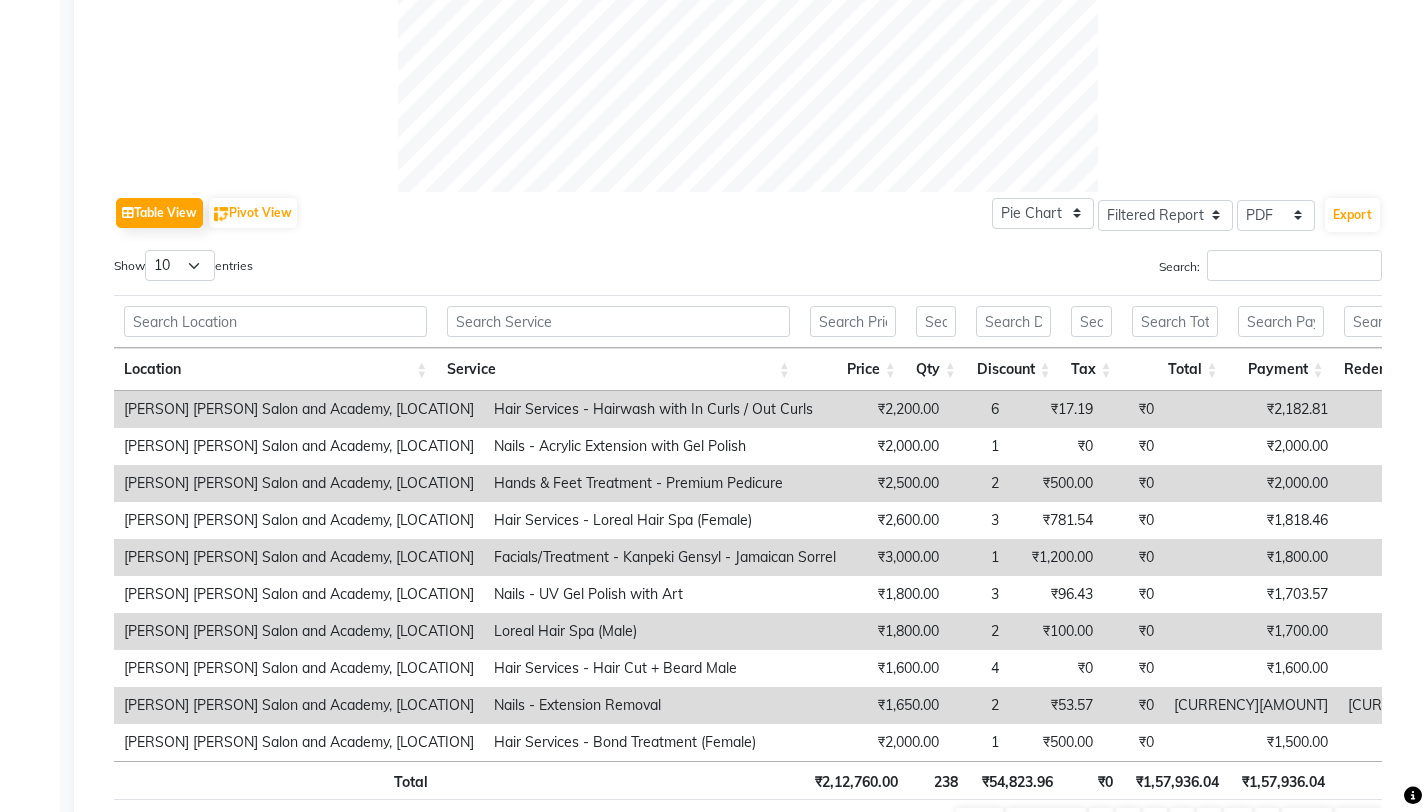 scroll, scrollTop: 961, scrollLeft: 0, axis: vertical 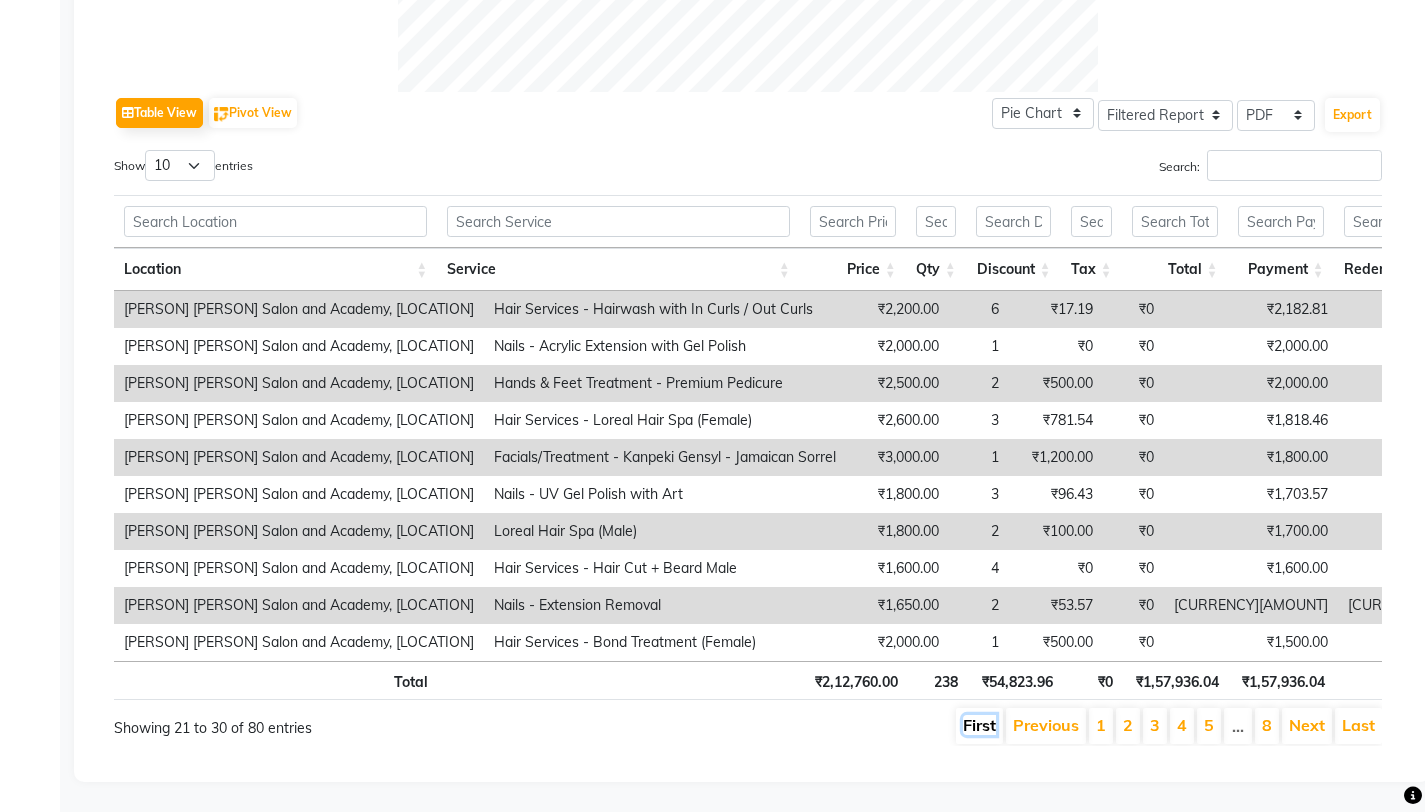 click on "First" at bounding box center [979, 725] 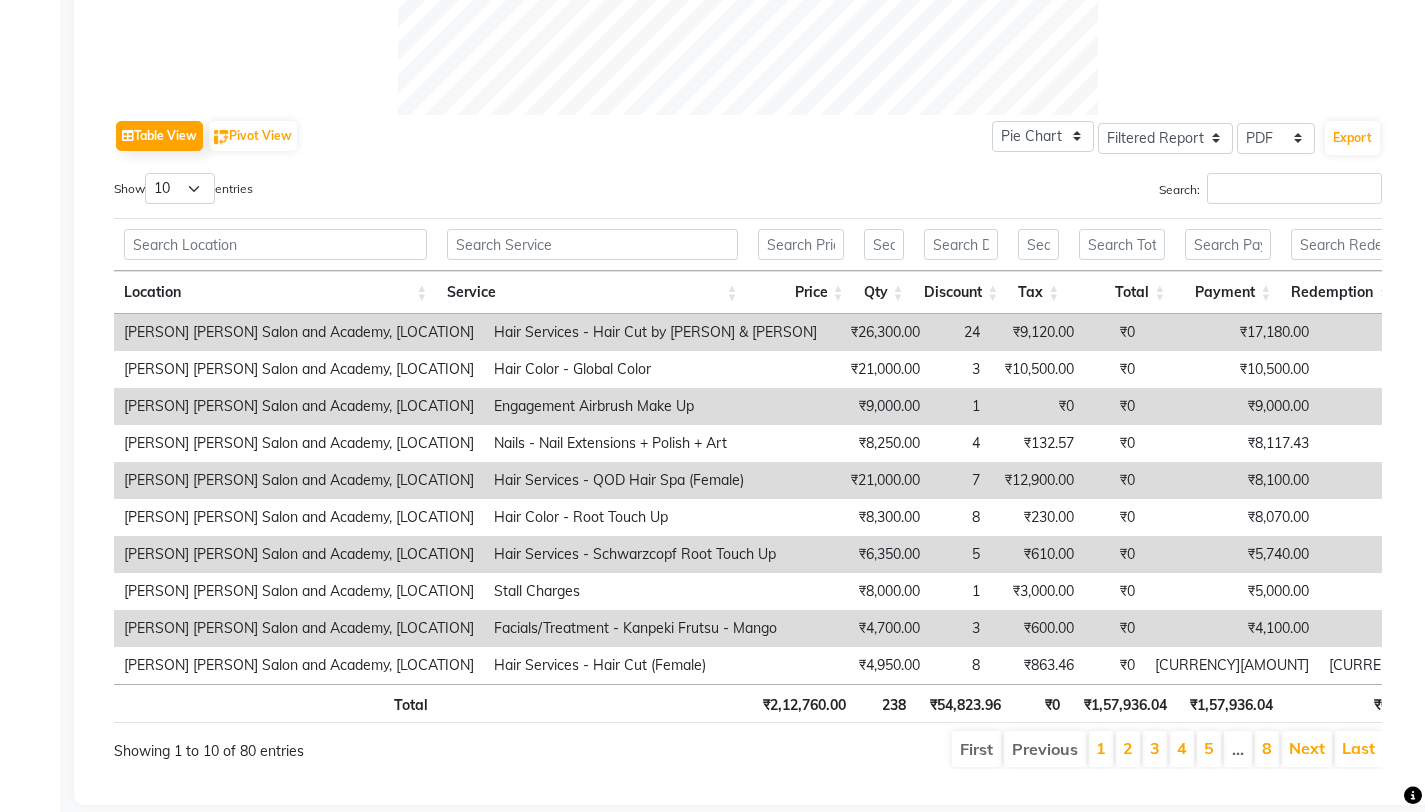 scroll, scrollTop: 961, scrollLeft: 0, axis: vertical 